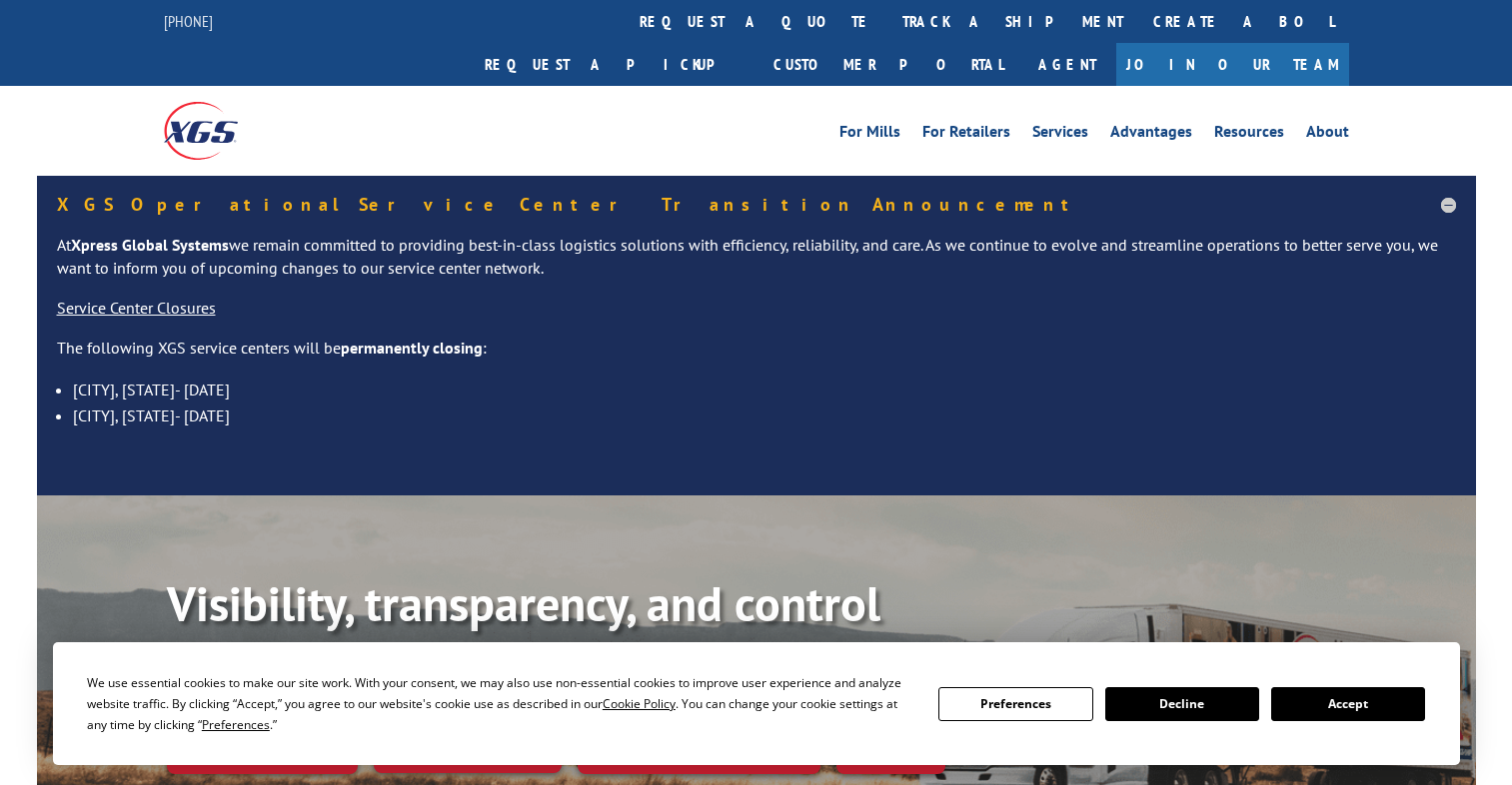 scroll, scrollTop: 0, scrollLeft: 0, axis: both 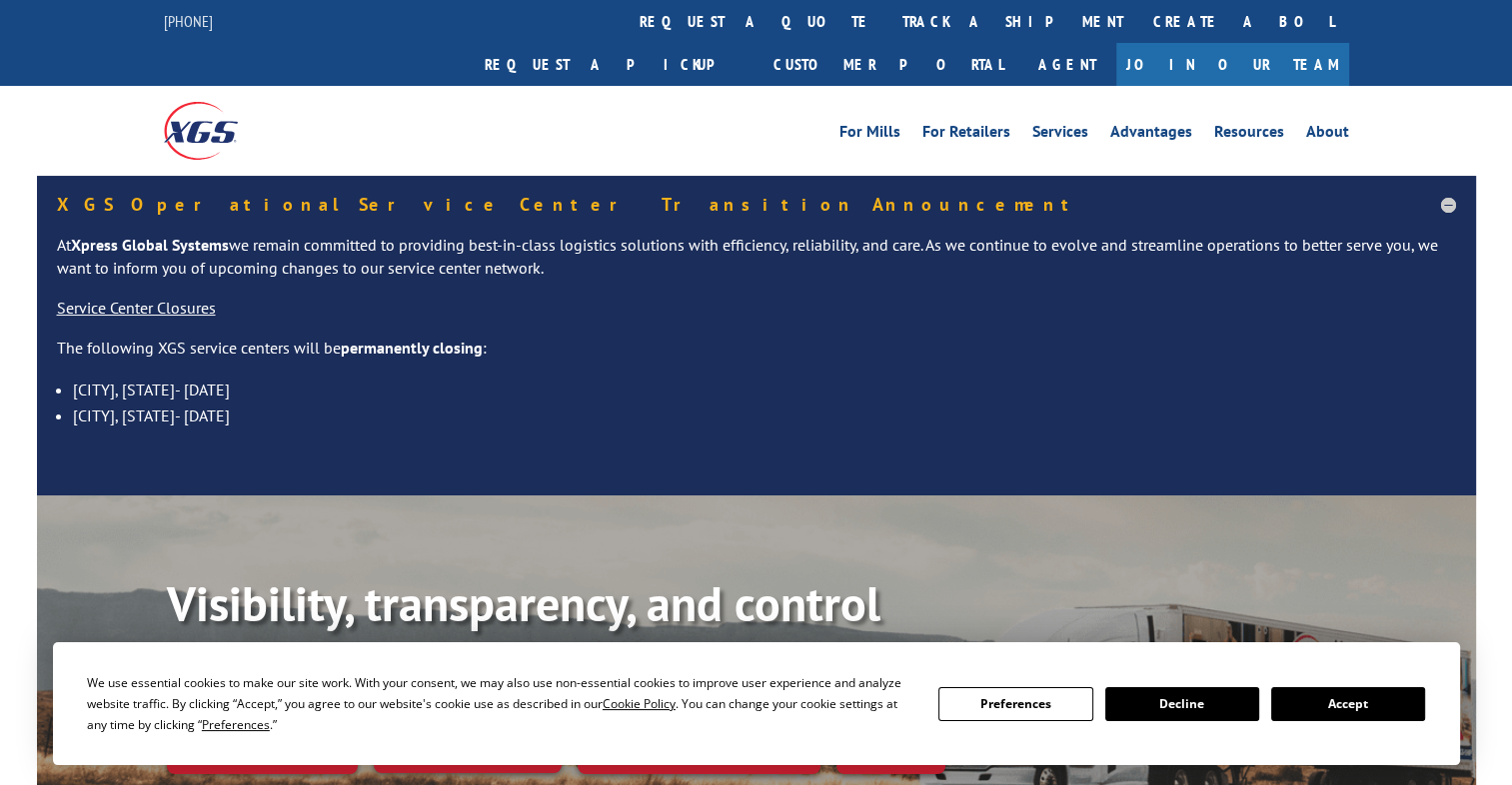 drag, startPoint x: 0, startPoint y: 0, endPoint x: 712, endPoint y: 25, distance: 712.4388 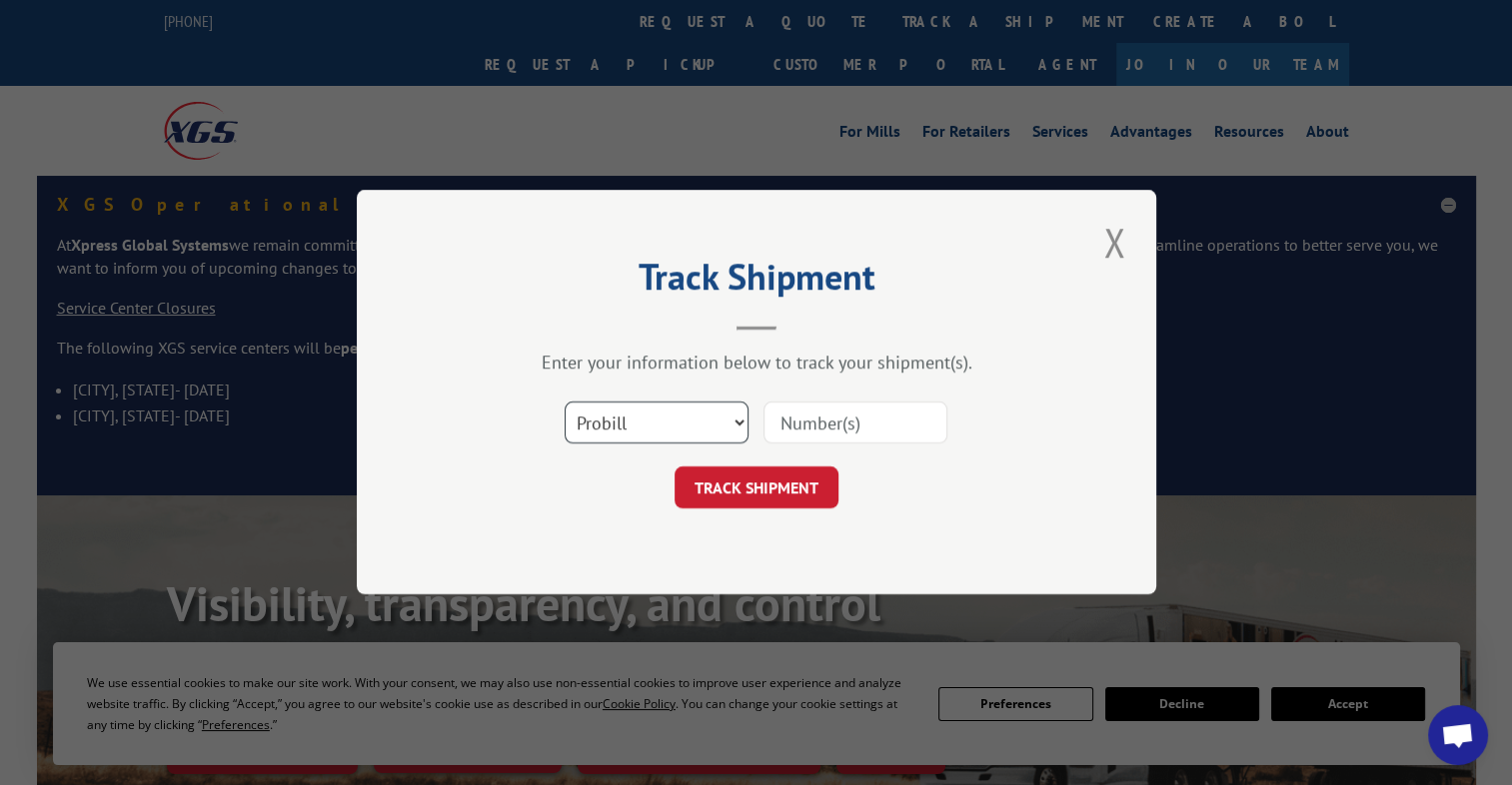 click on "Select category... Probill BOL PO" at bounding box center (657, 423) 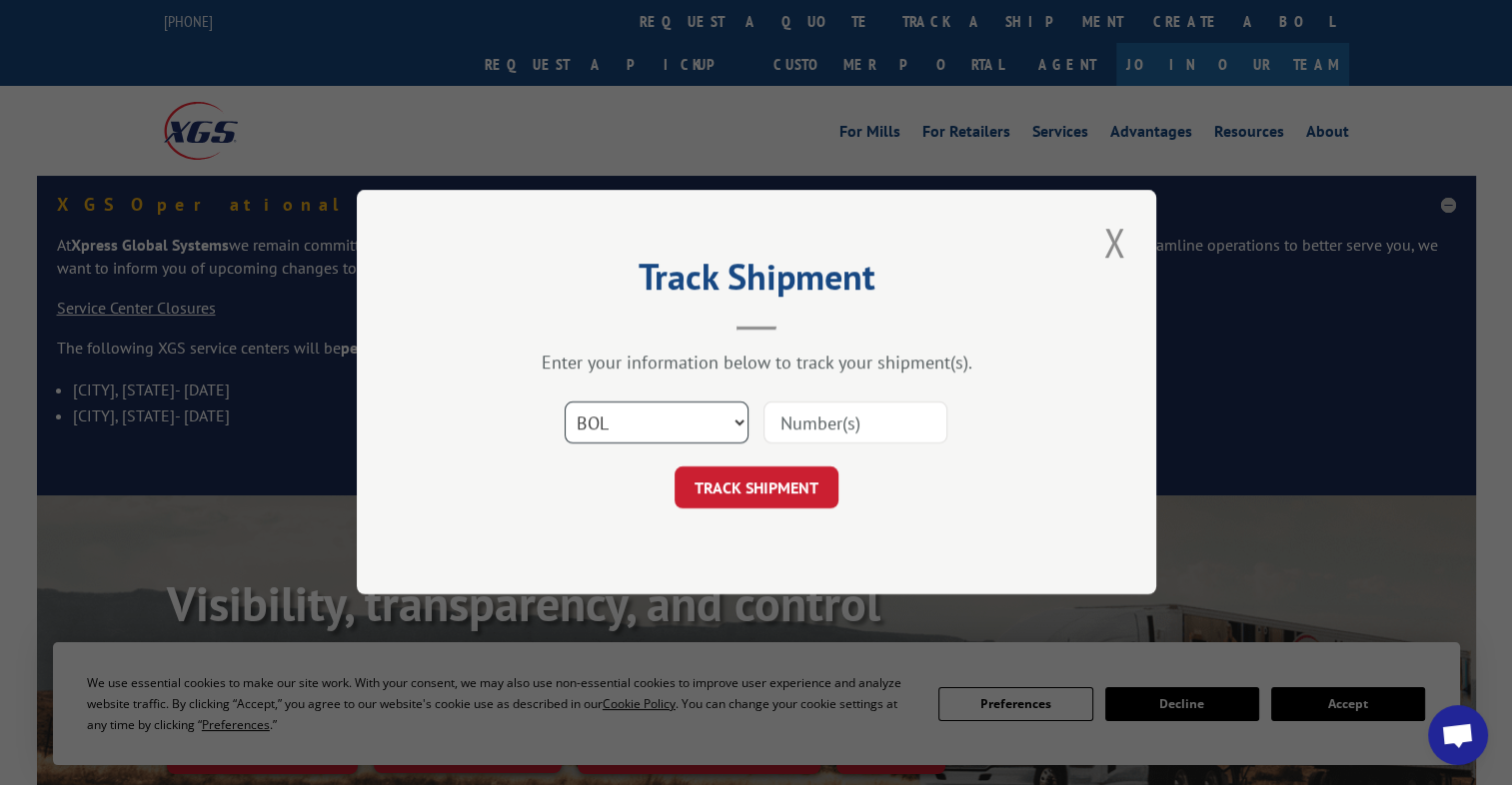 click on "Select category... Probill BOL PO" at bounding box center [657, 423] 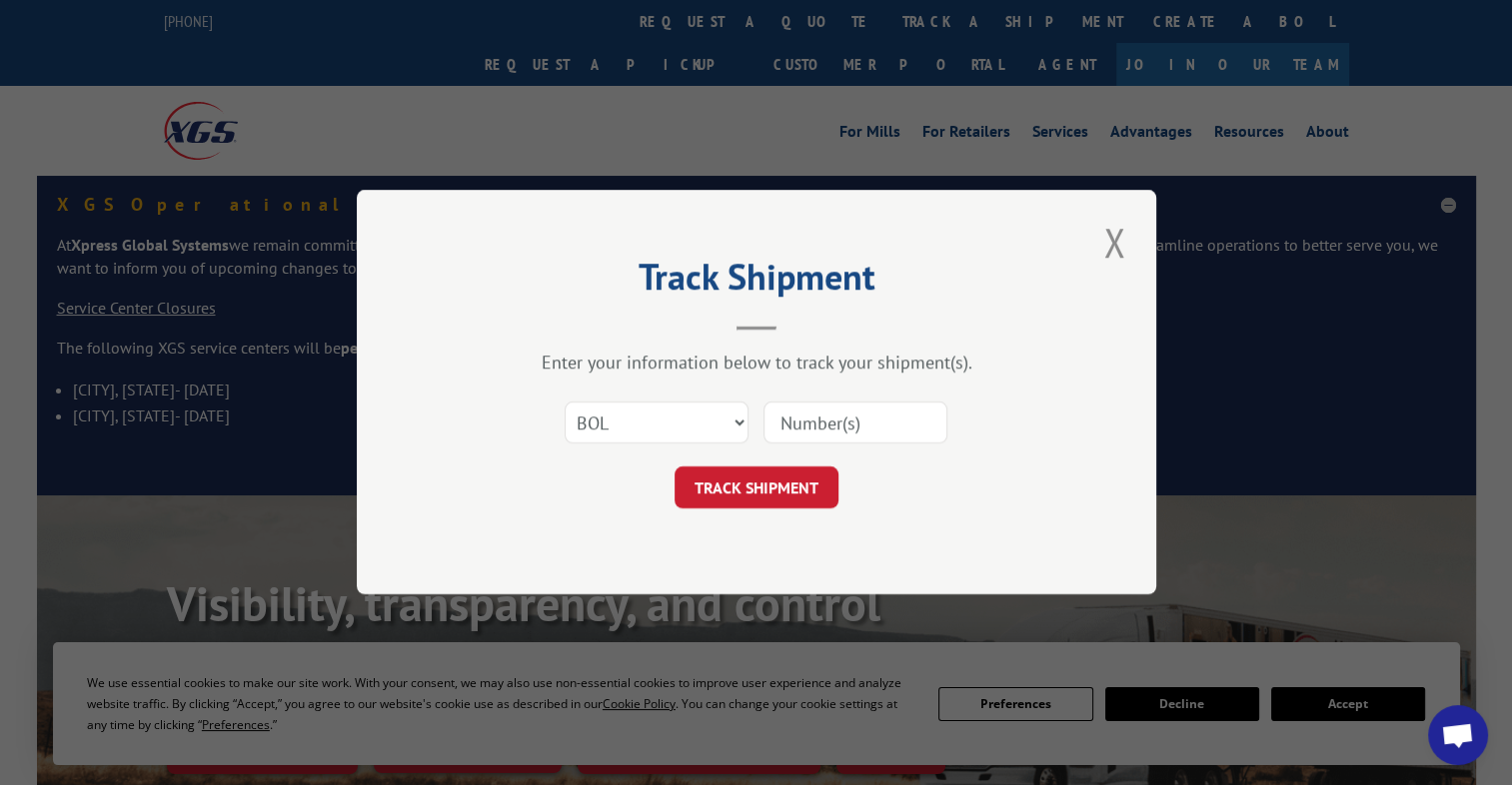 paste on "[NUMBER]" 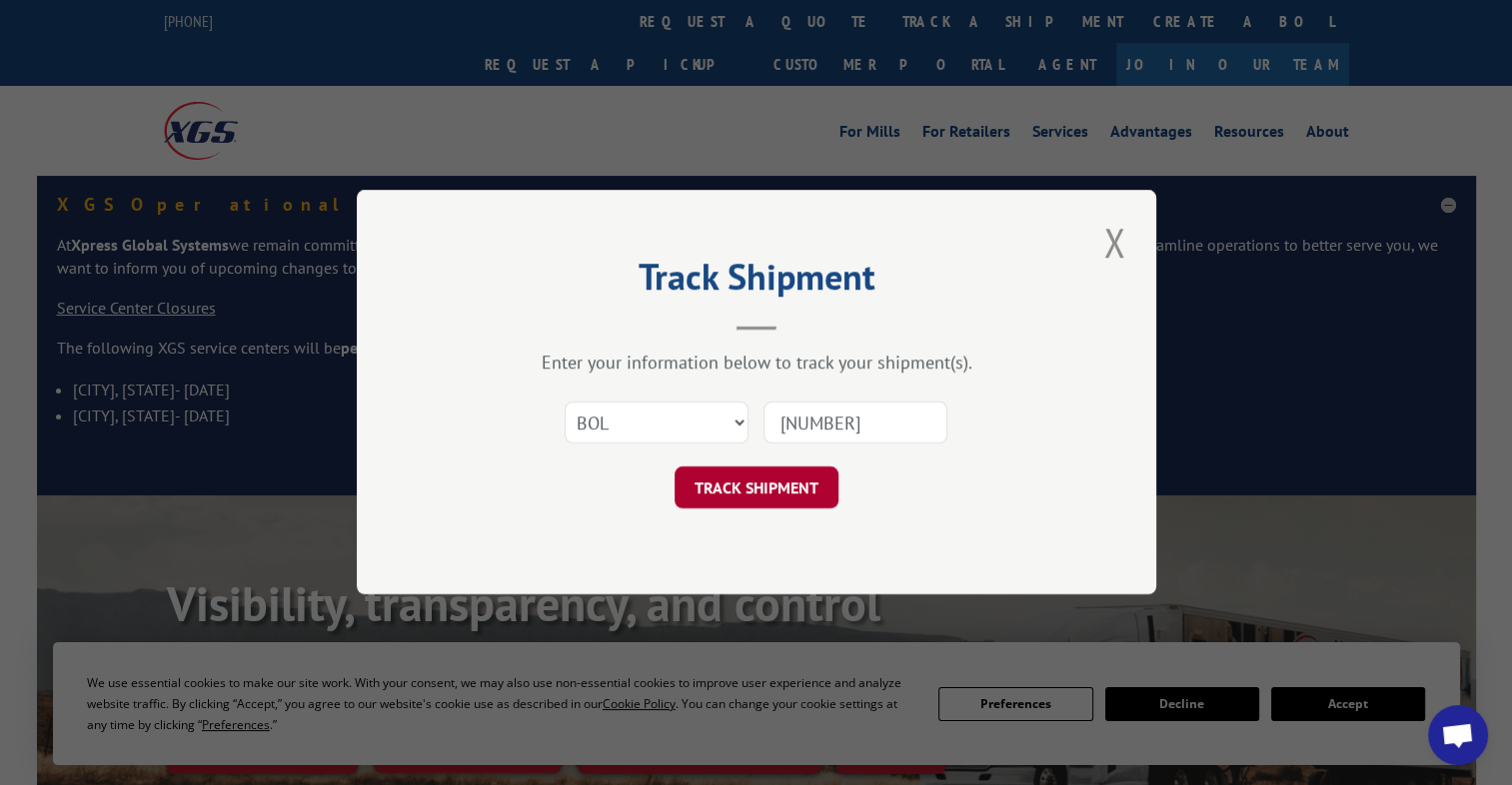 type on "[NUMBER]" 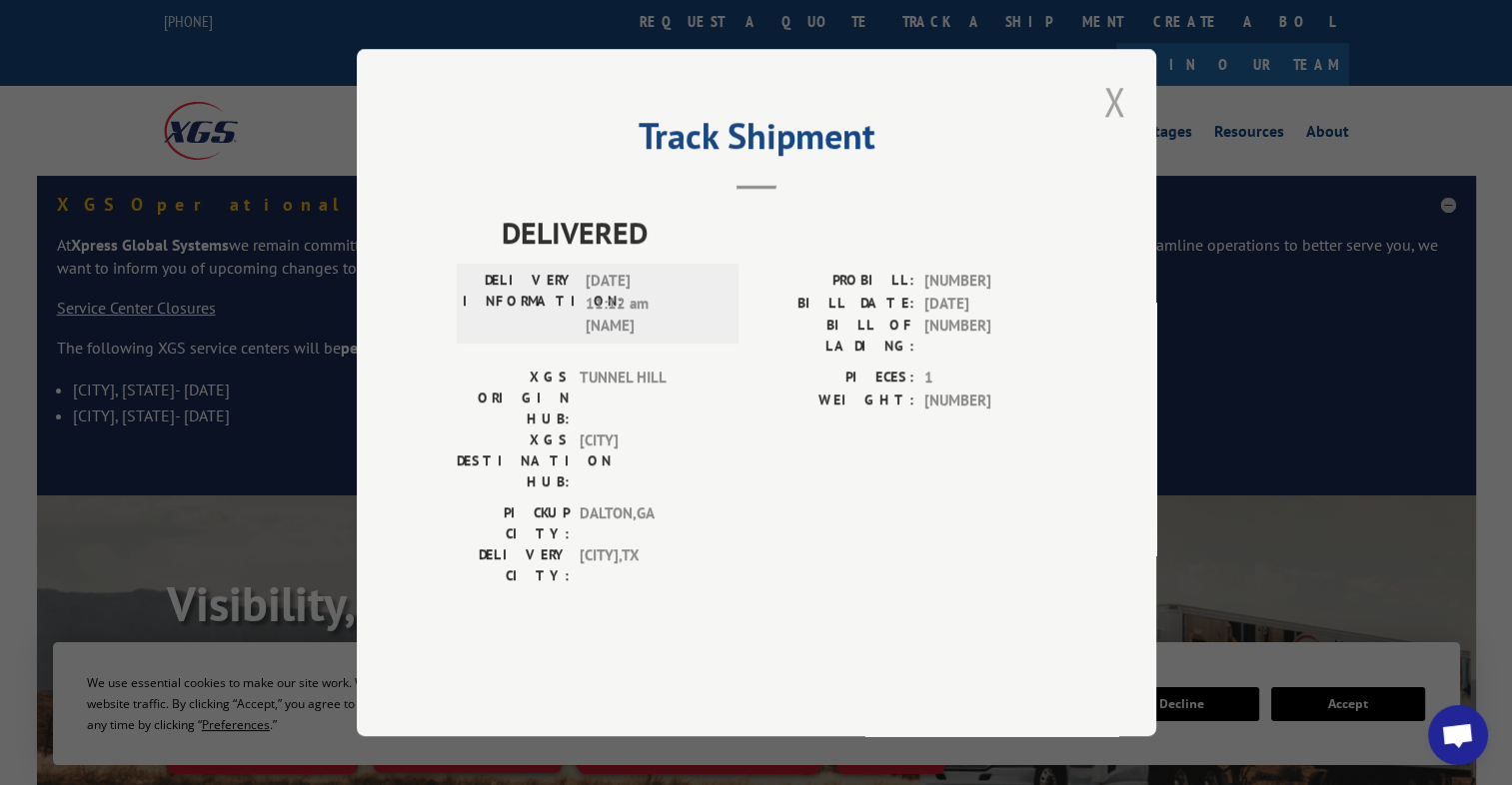 click at bounding box center (1114, 101) 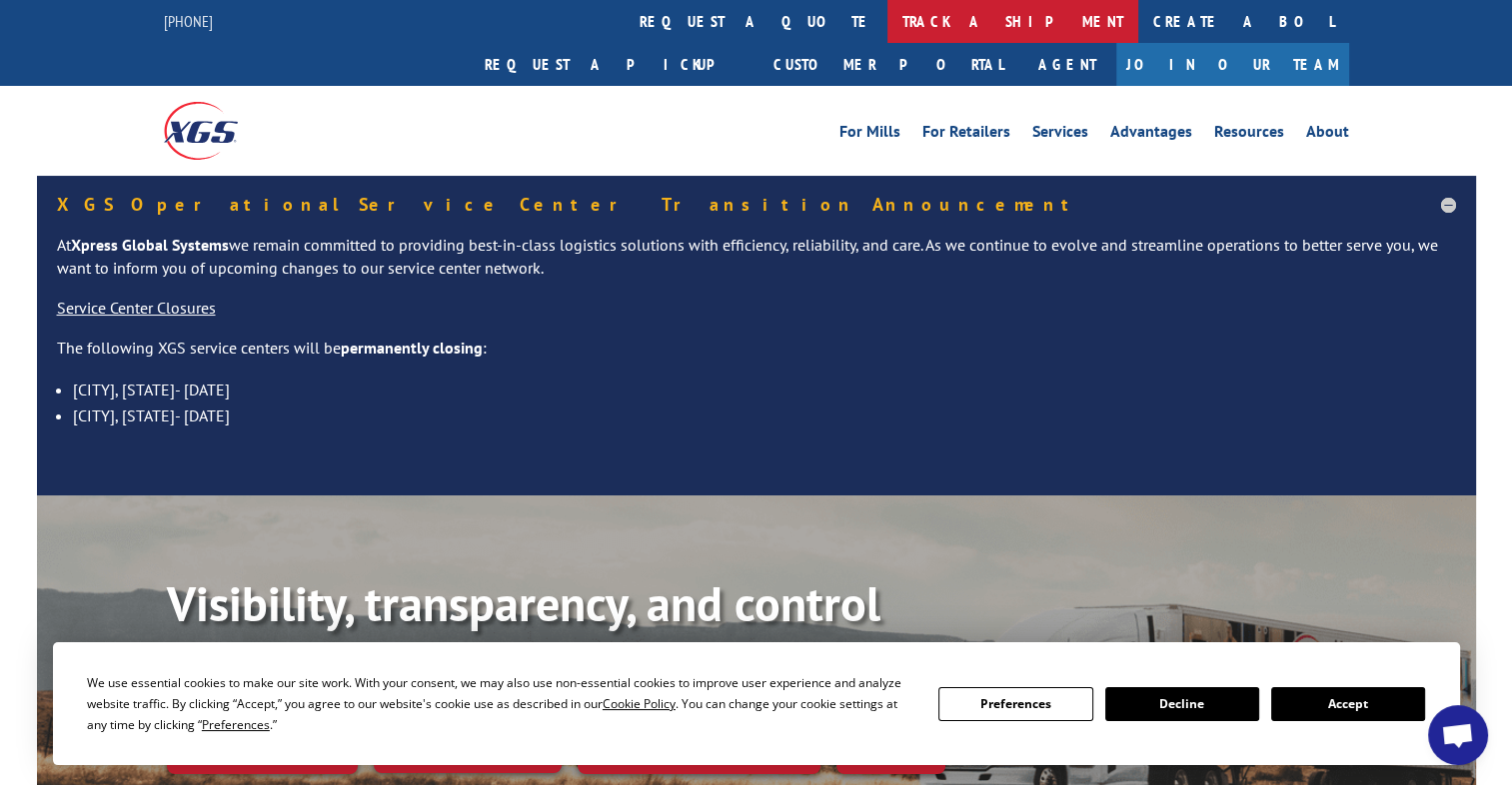 click on "track a shipment" at bounding box center [1012, 21] 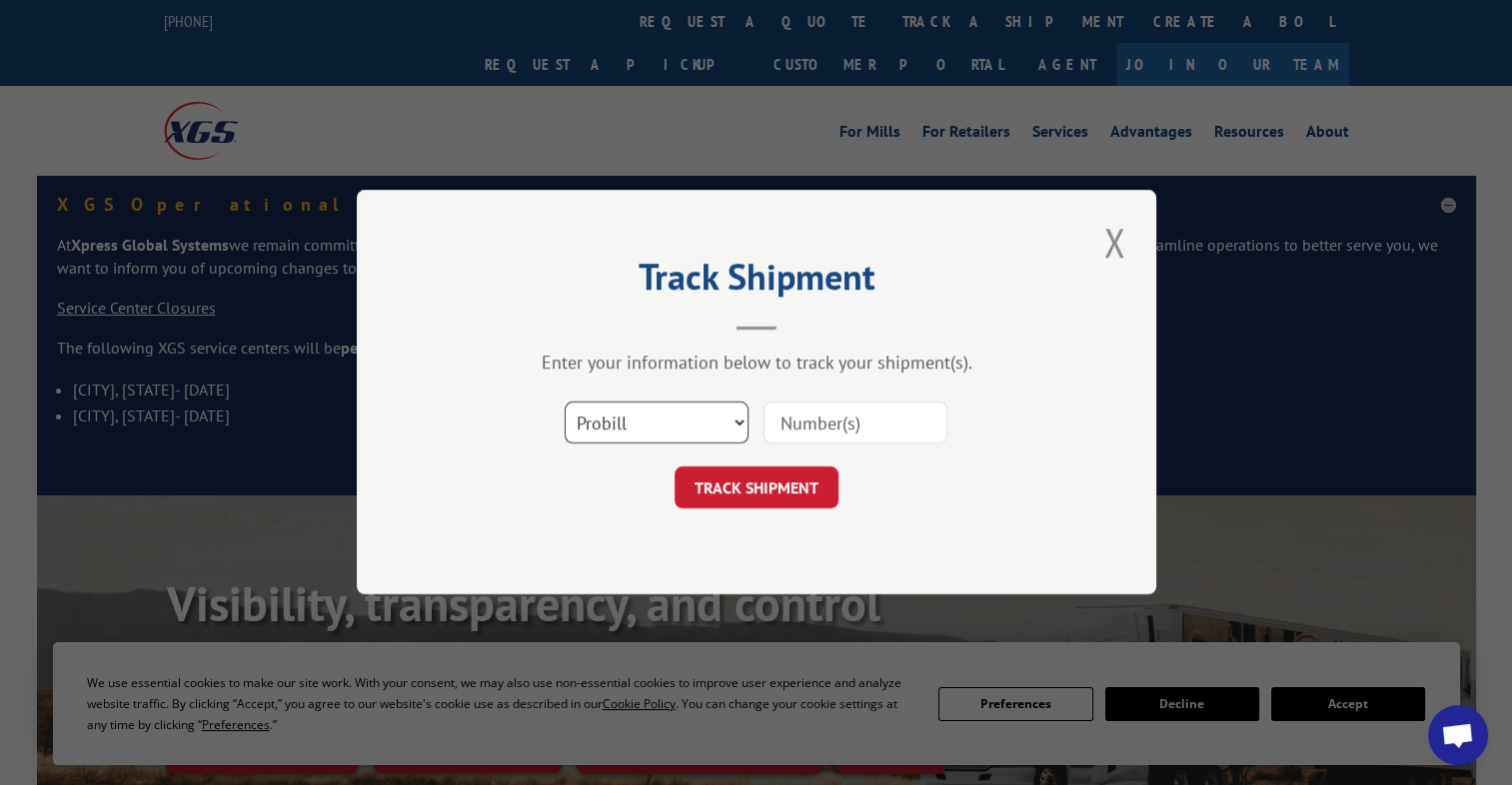 click on "Select category... Probill BOL PO" at bounding box center (657, 423) 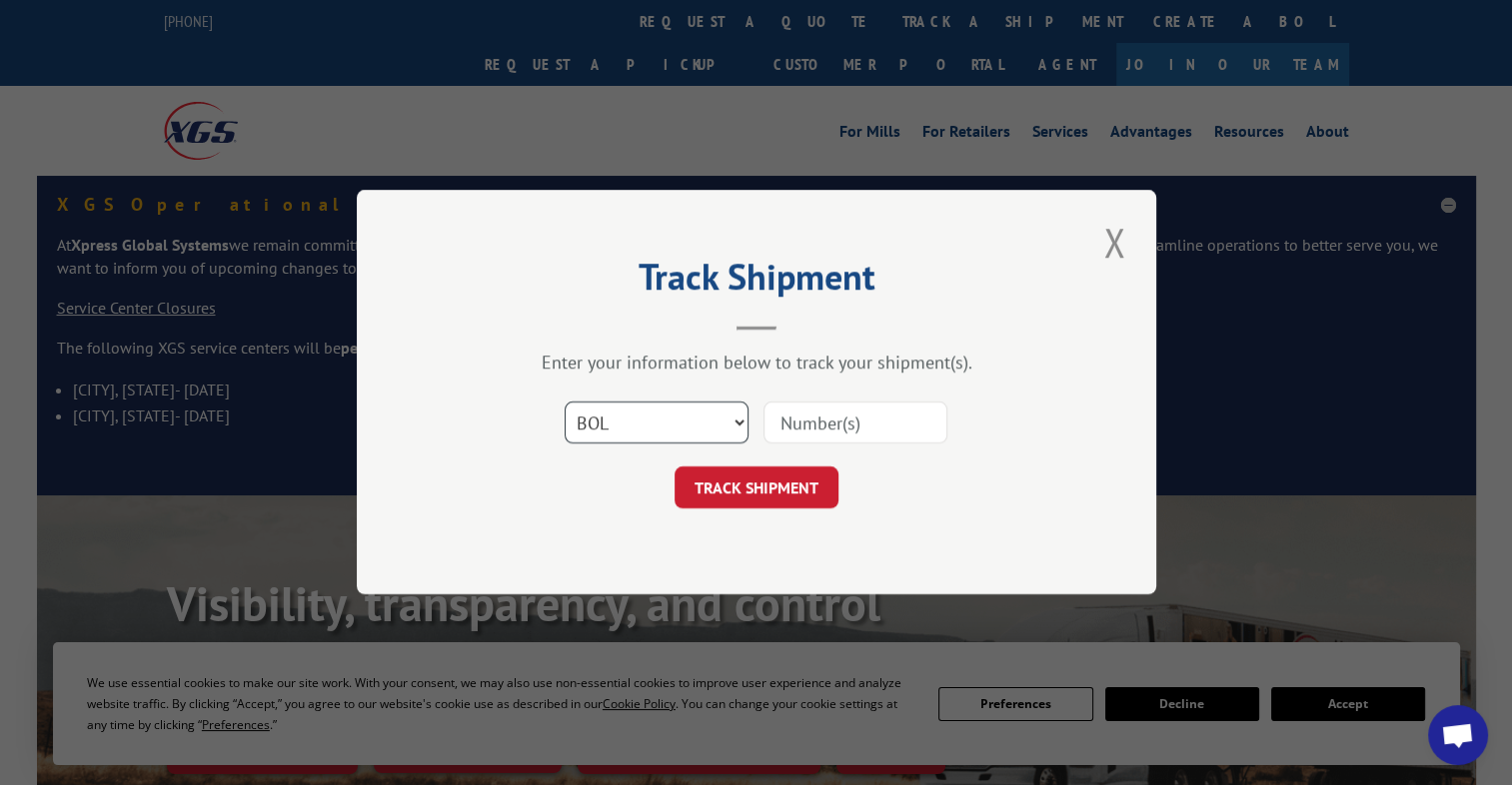 click on "Select category... Probill BOL PO" at bounding box center [657, 423] 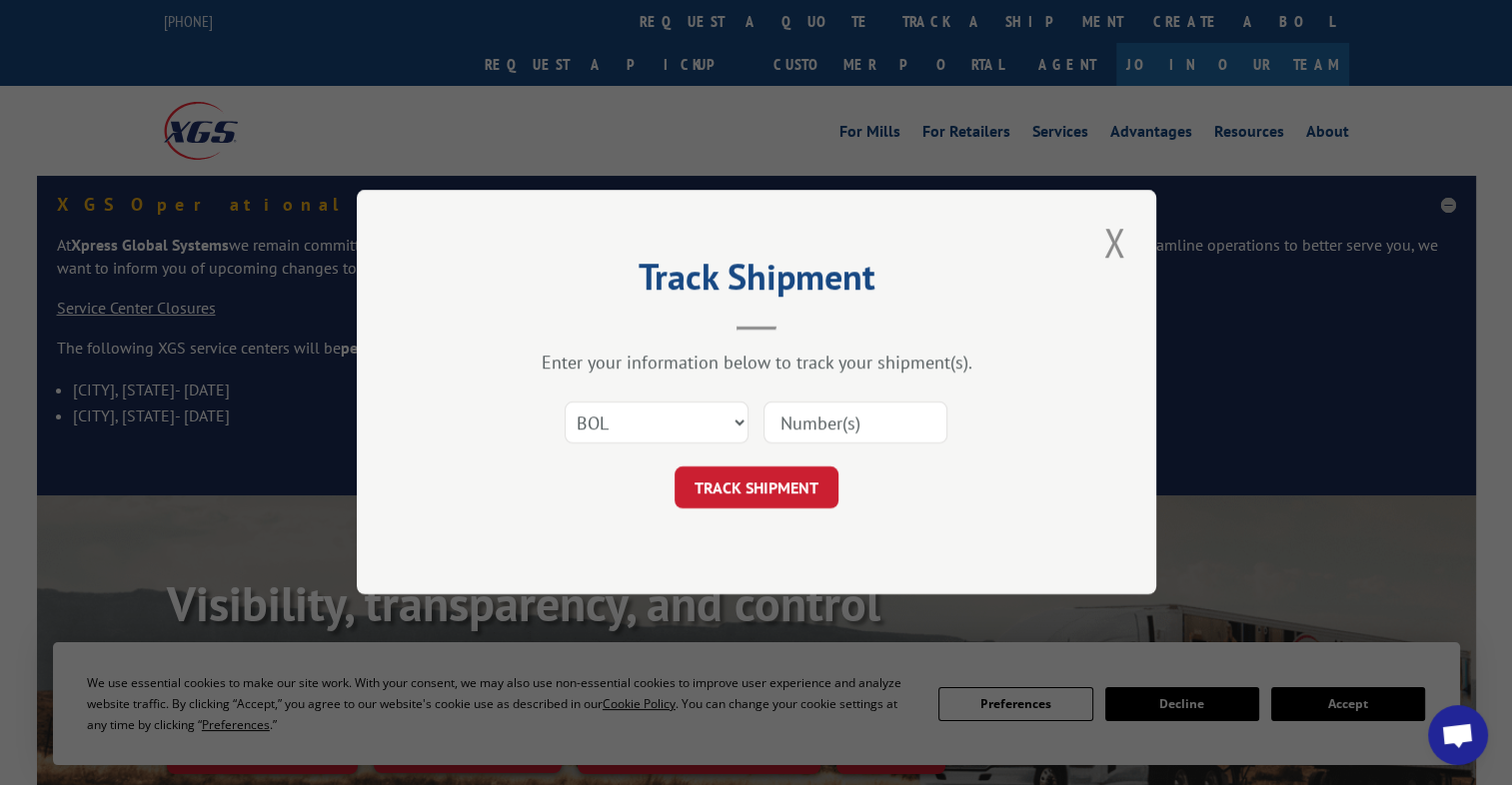 paste on "[NUMBER]" 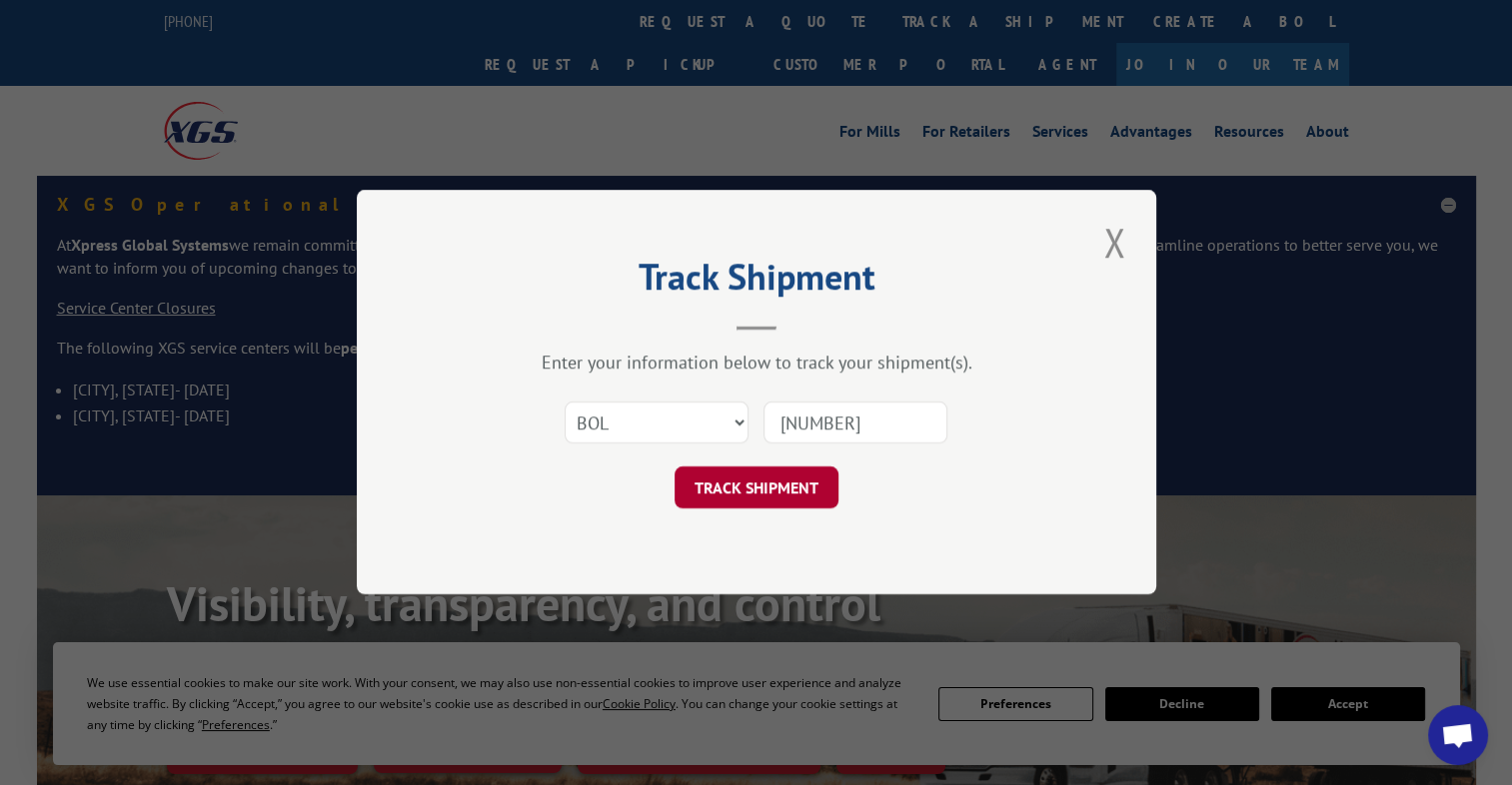 type on "[NUMBER]" 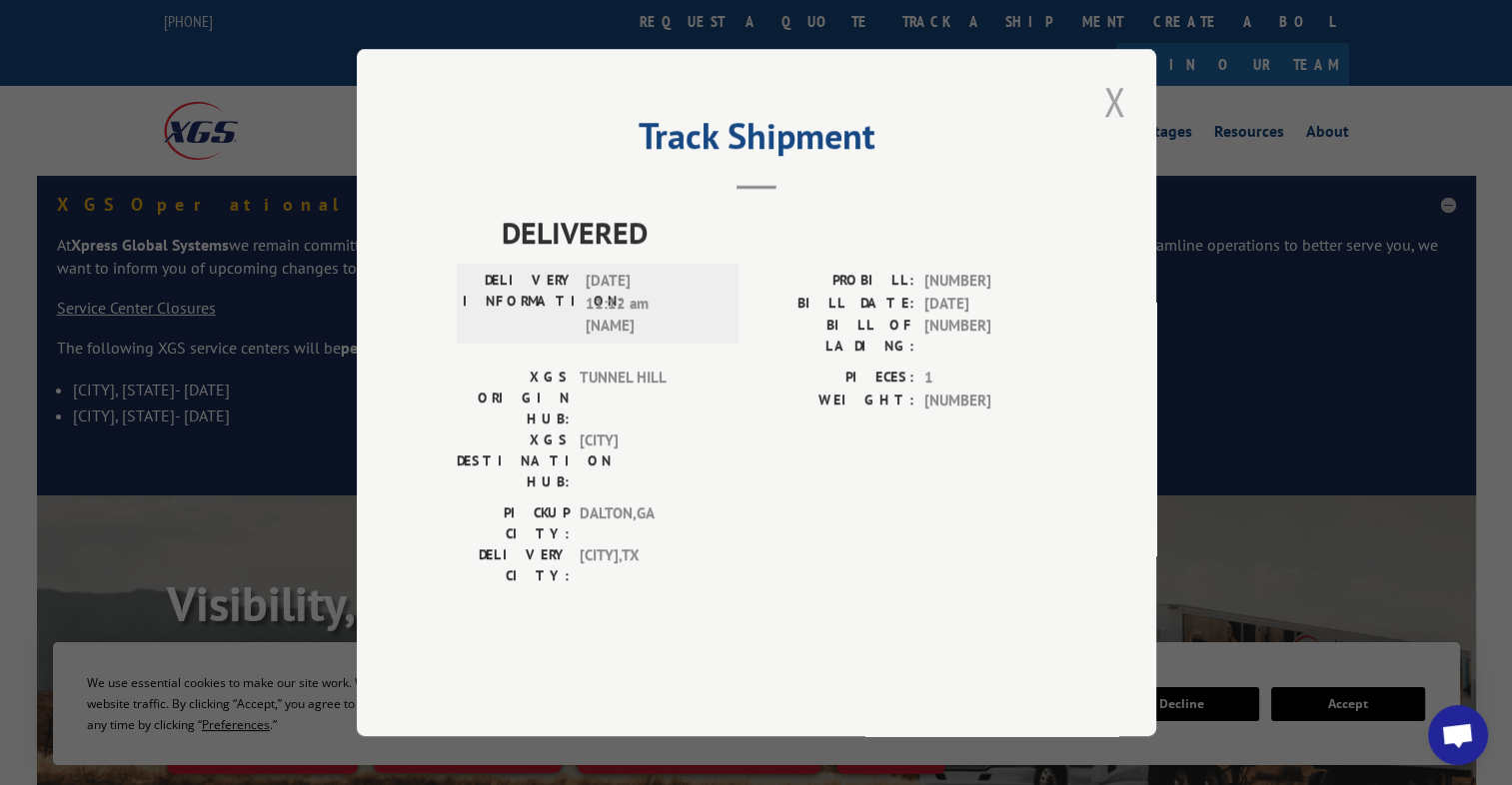 click at bounding box center (1114, 101) 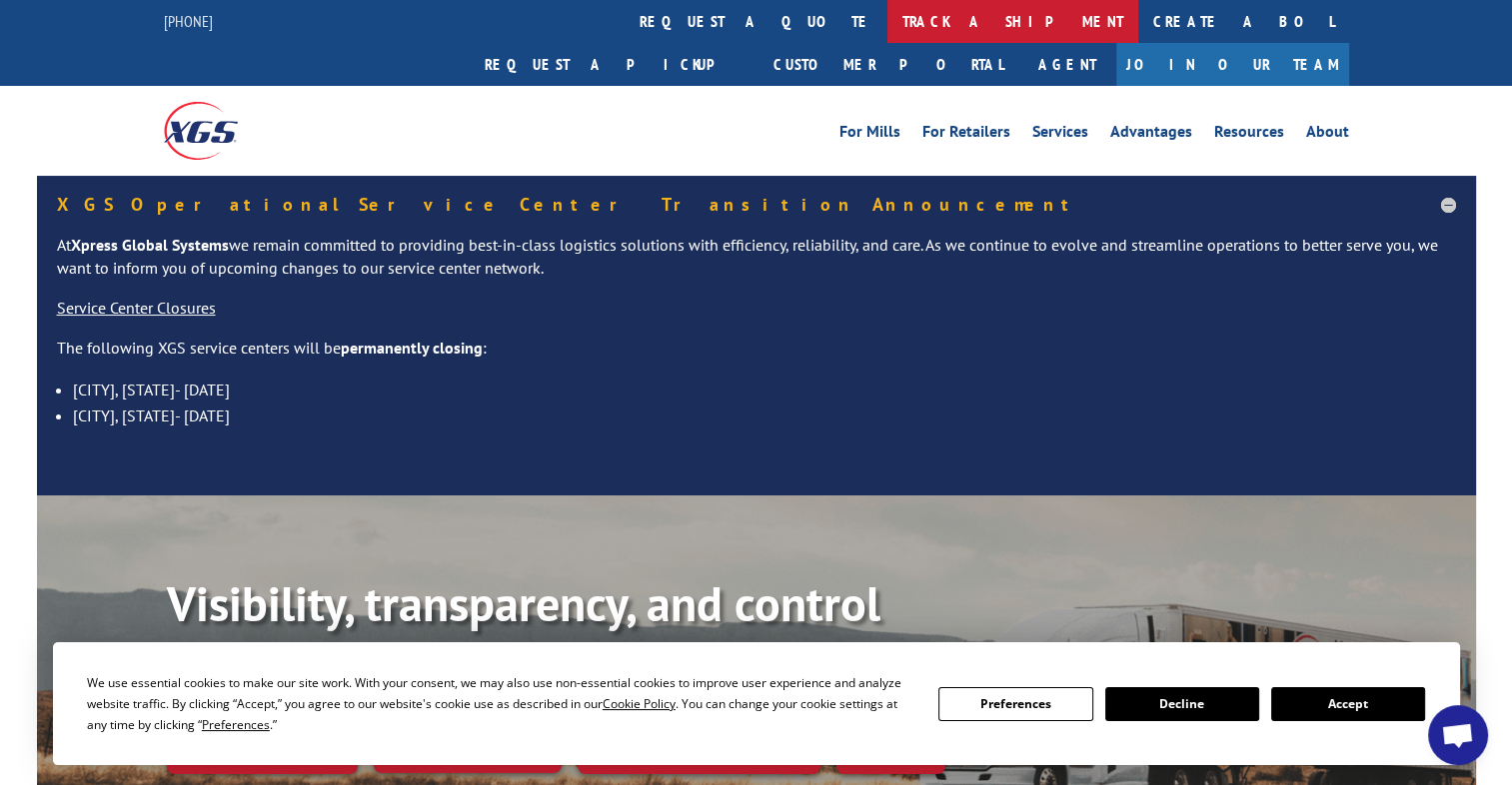 click on "track a shipment" at bounding box center [1012, 21] 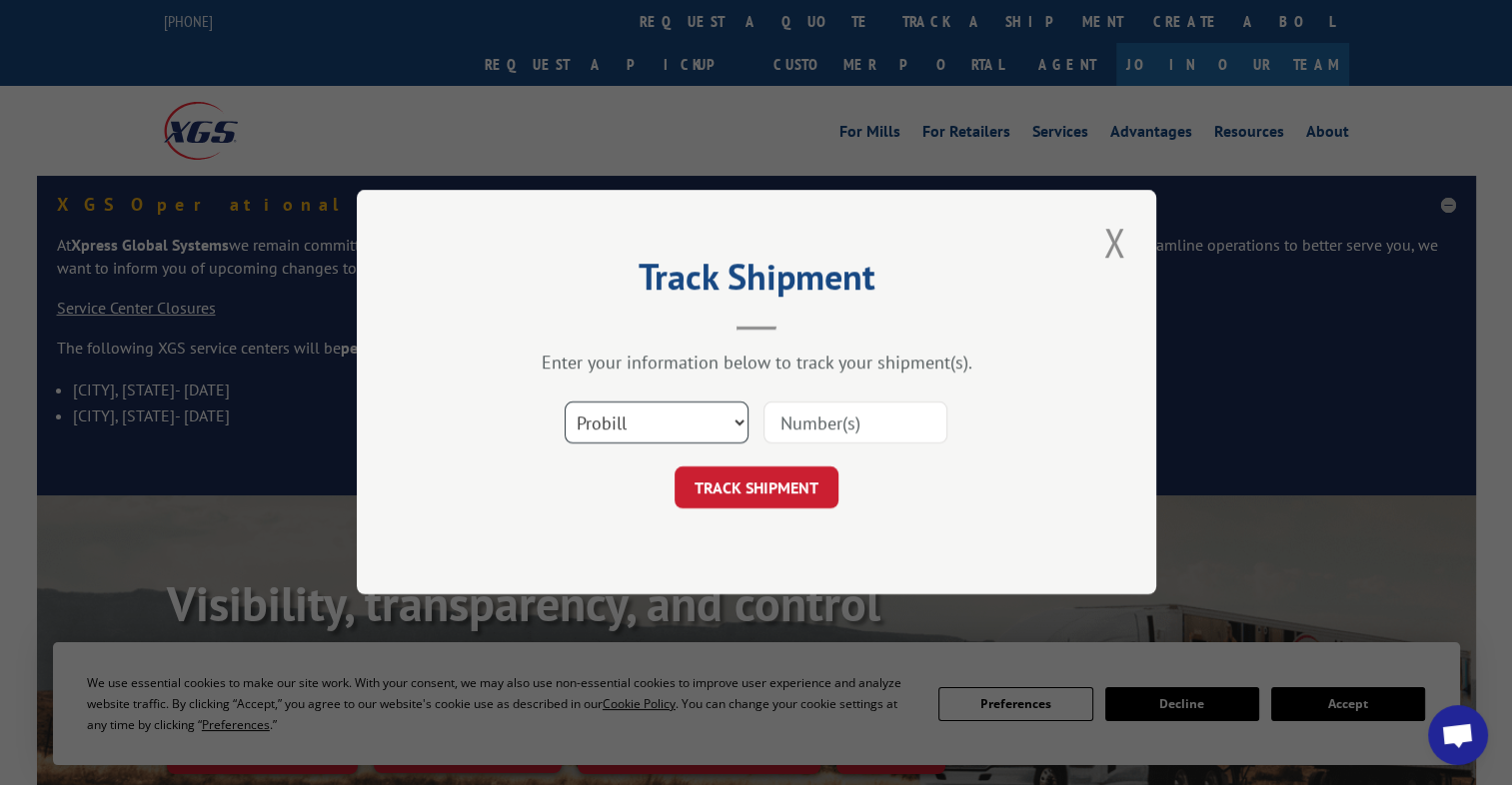 click on "Select category... Probill BOL PO" at bounding box center [657, 423] 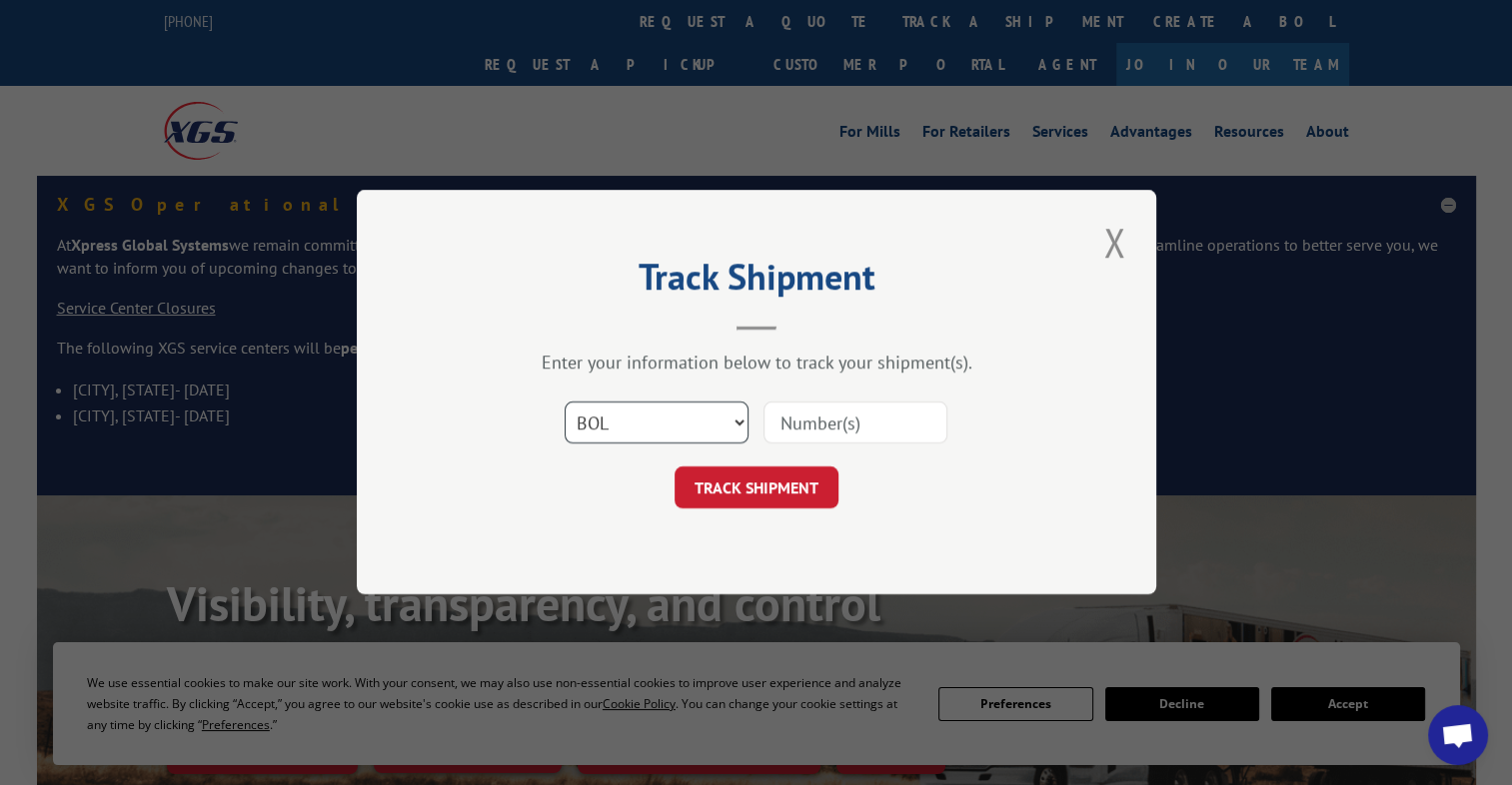 click on "Select category... Probill BOL PO" at bounding box center (657, 423) 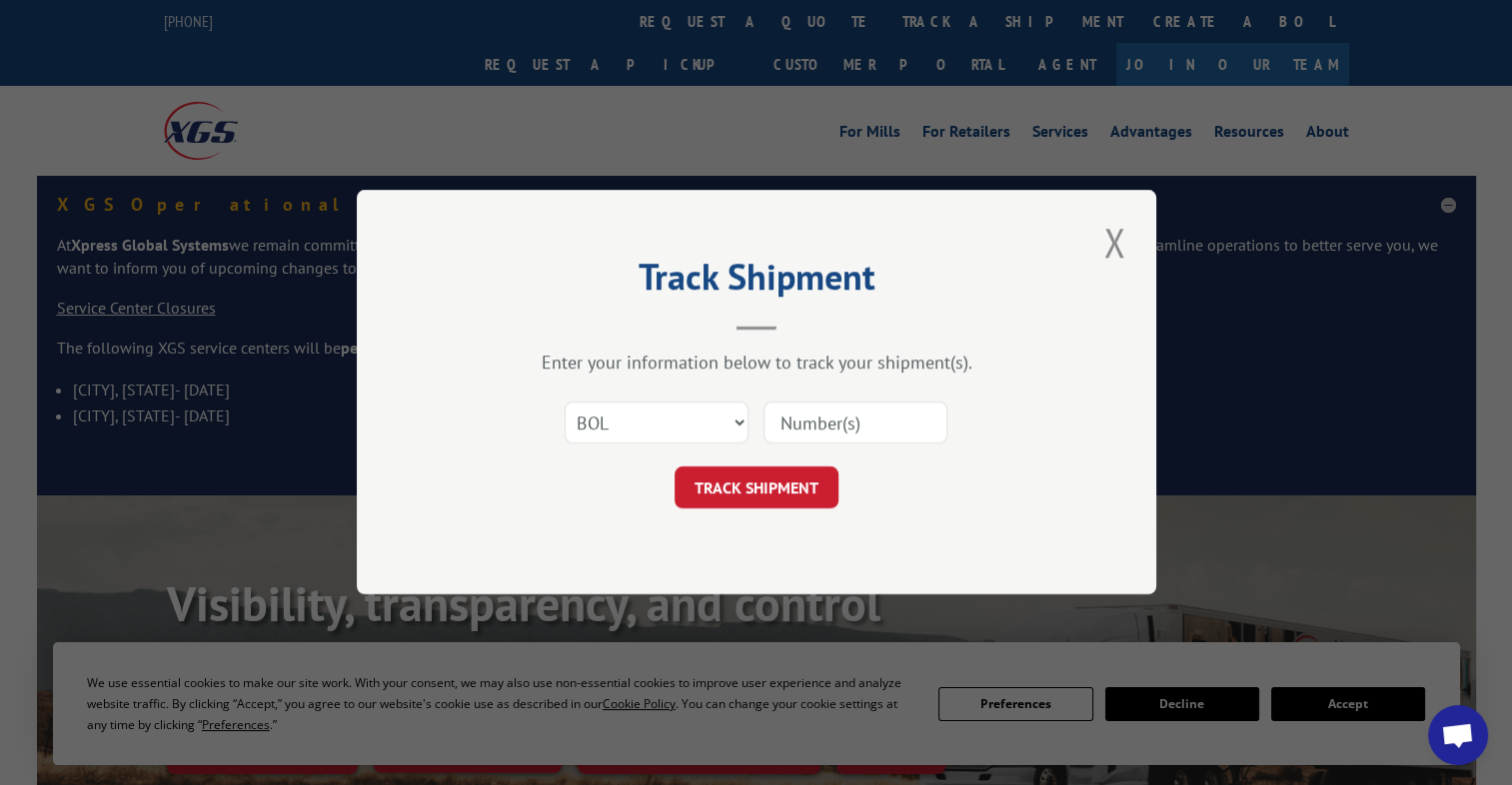 click at bounding box center (855, 423) 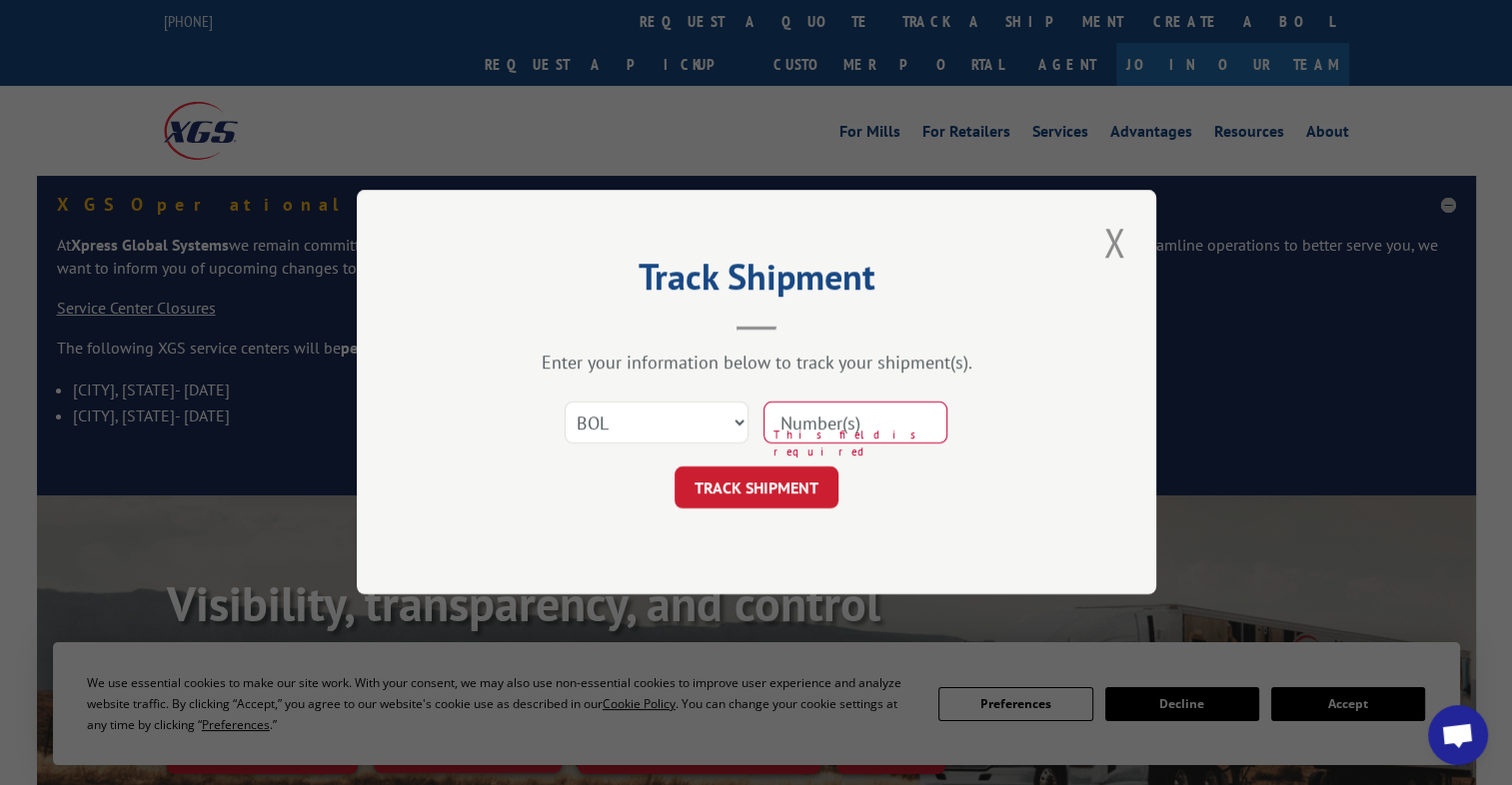 click at bounding box center (855, 423) 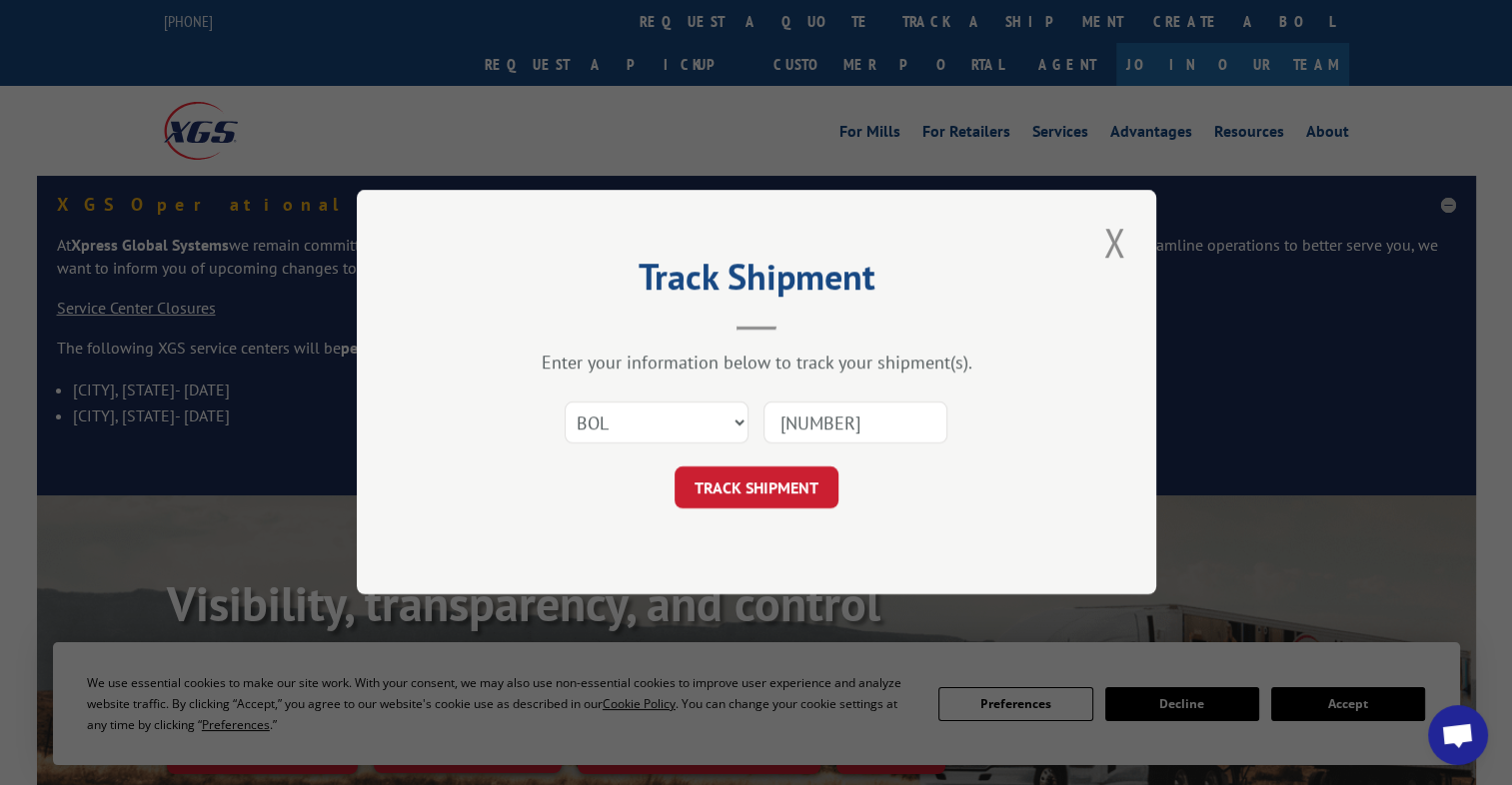type on "[NUMBER]" 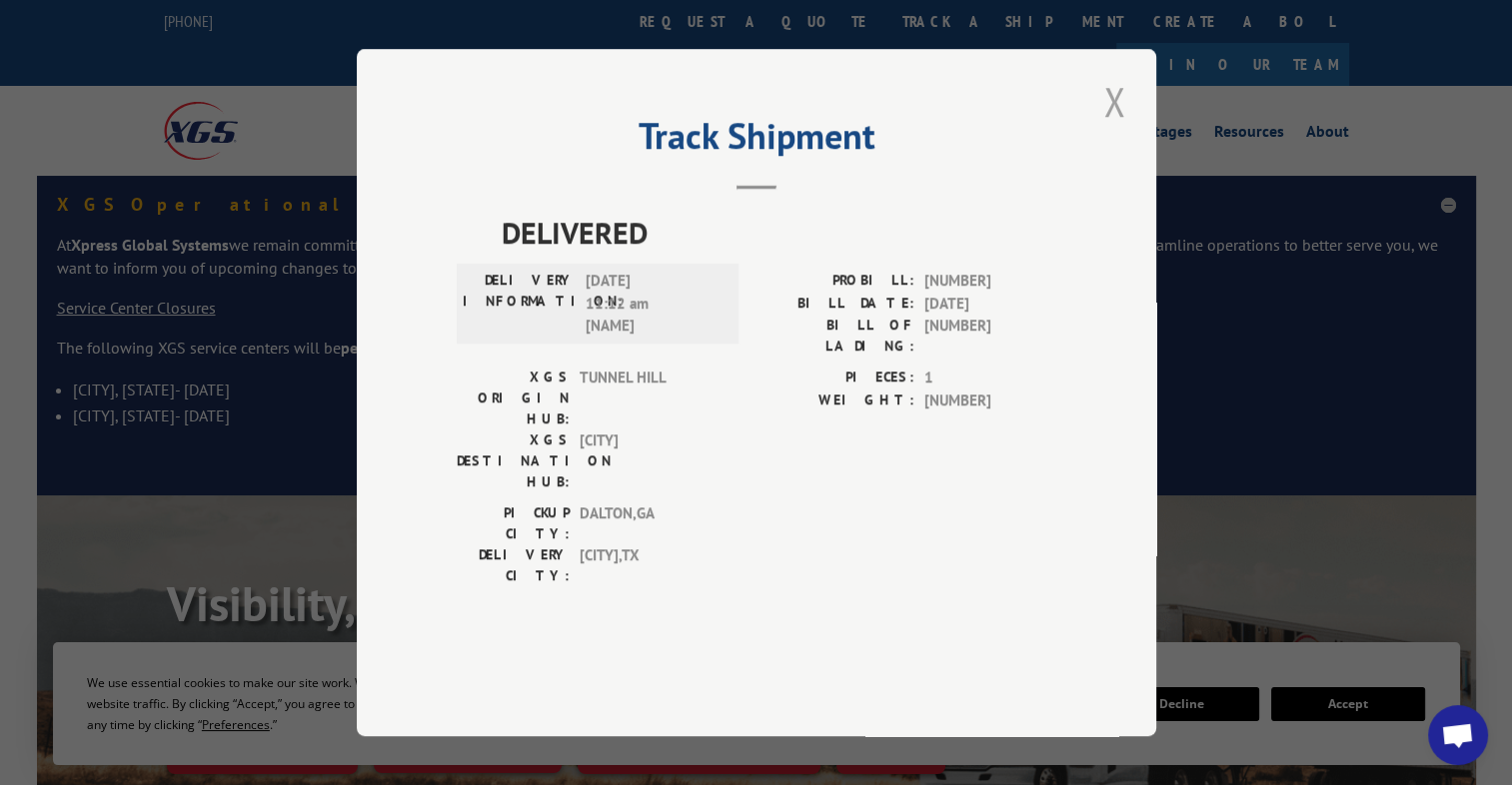 click at bounding box center (1114, 101) 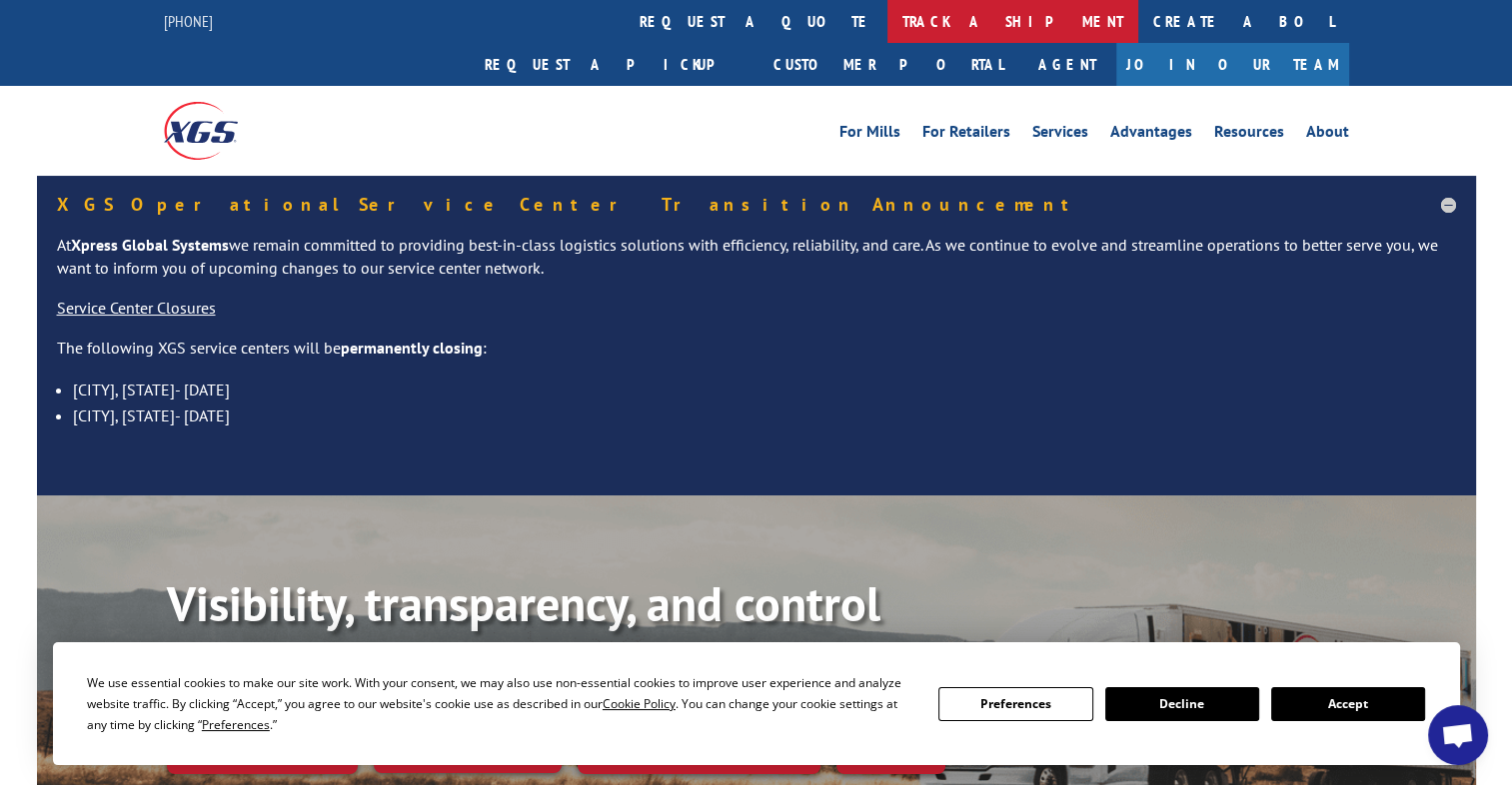 click on "track a shipment" at bounding box center [1012, 21] 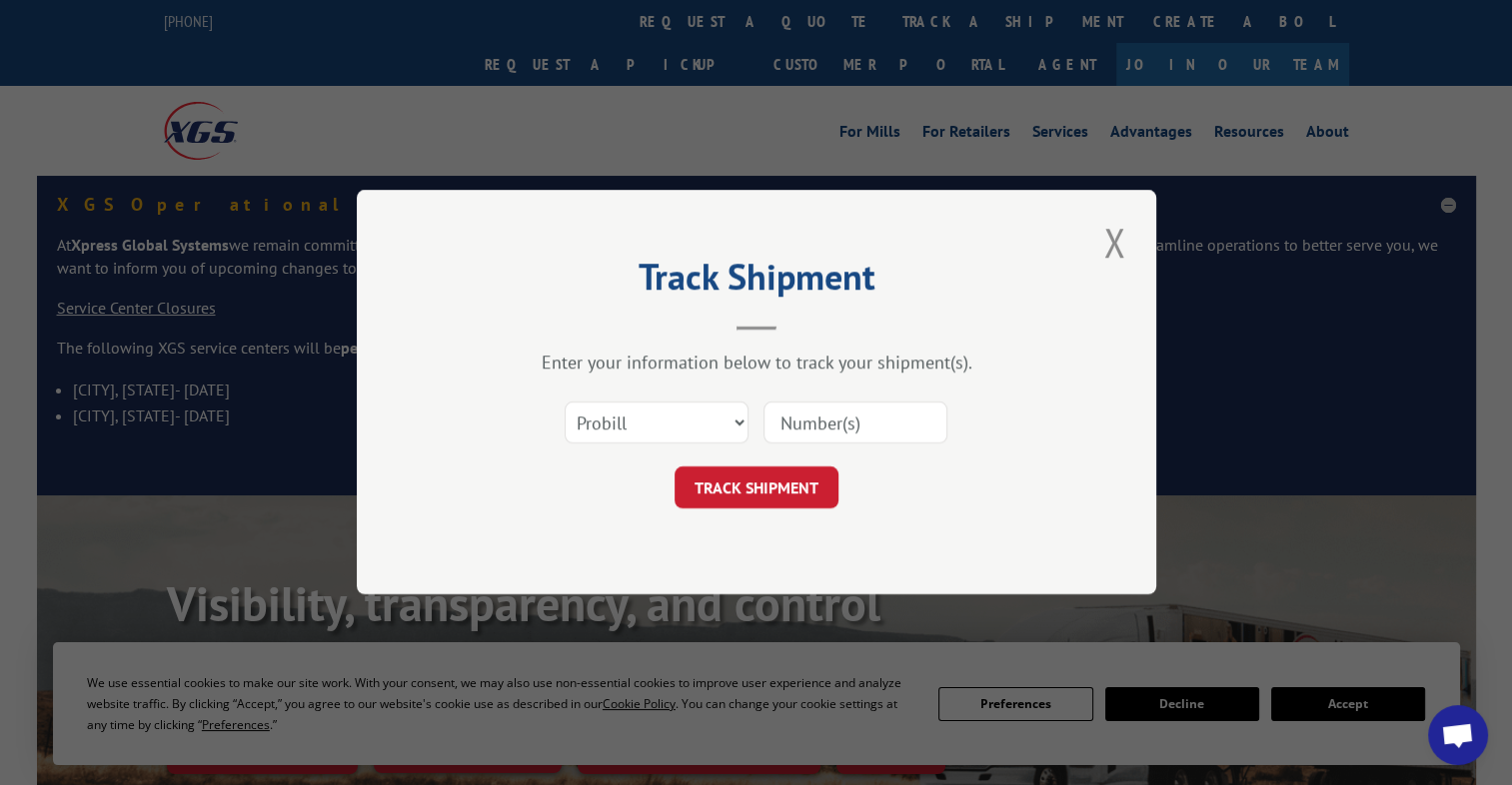 click on "Track Shipment Enter your information below to track your shipment(s). Select category... Probill BOL PO TRACK SHIPMENT" at bounding box center (756, 392) 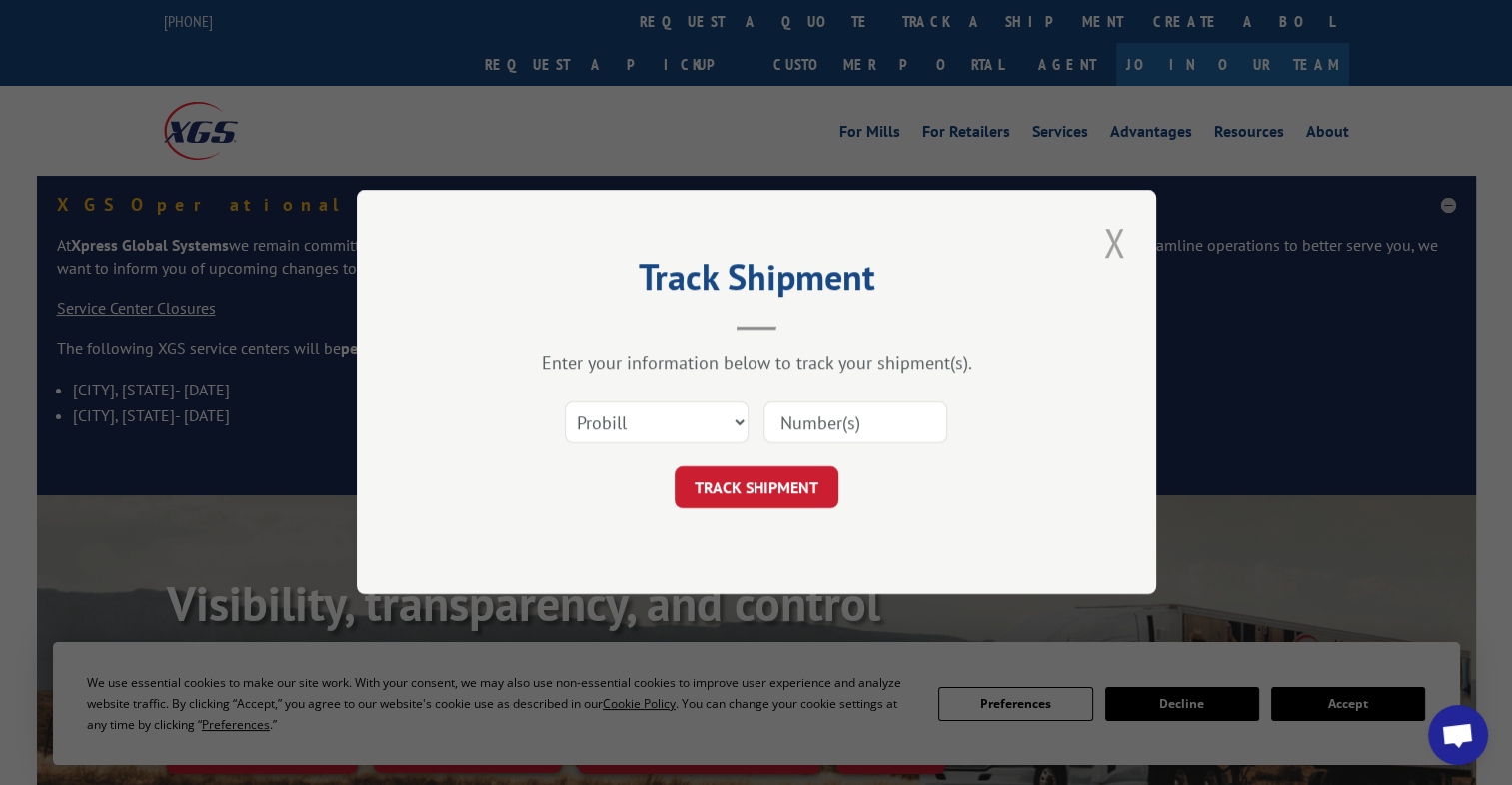 click at bounding box center [1114, 242] 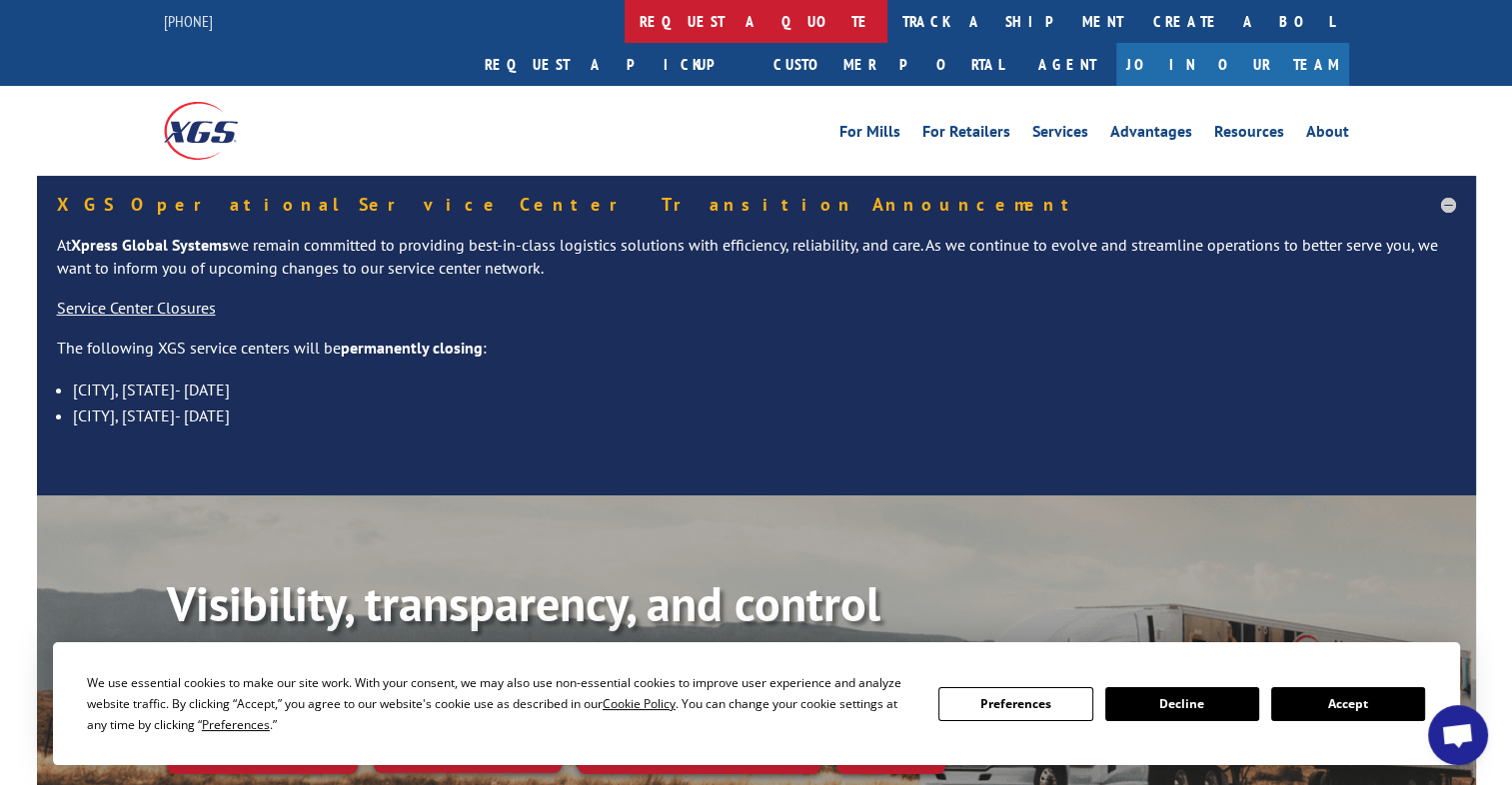 click on "request a quote" at bounding box center (756, 21) 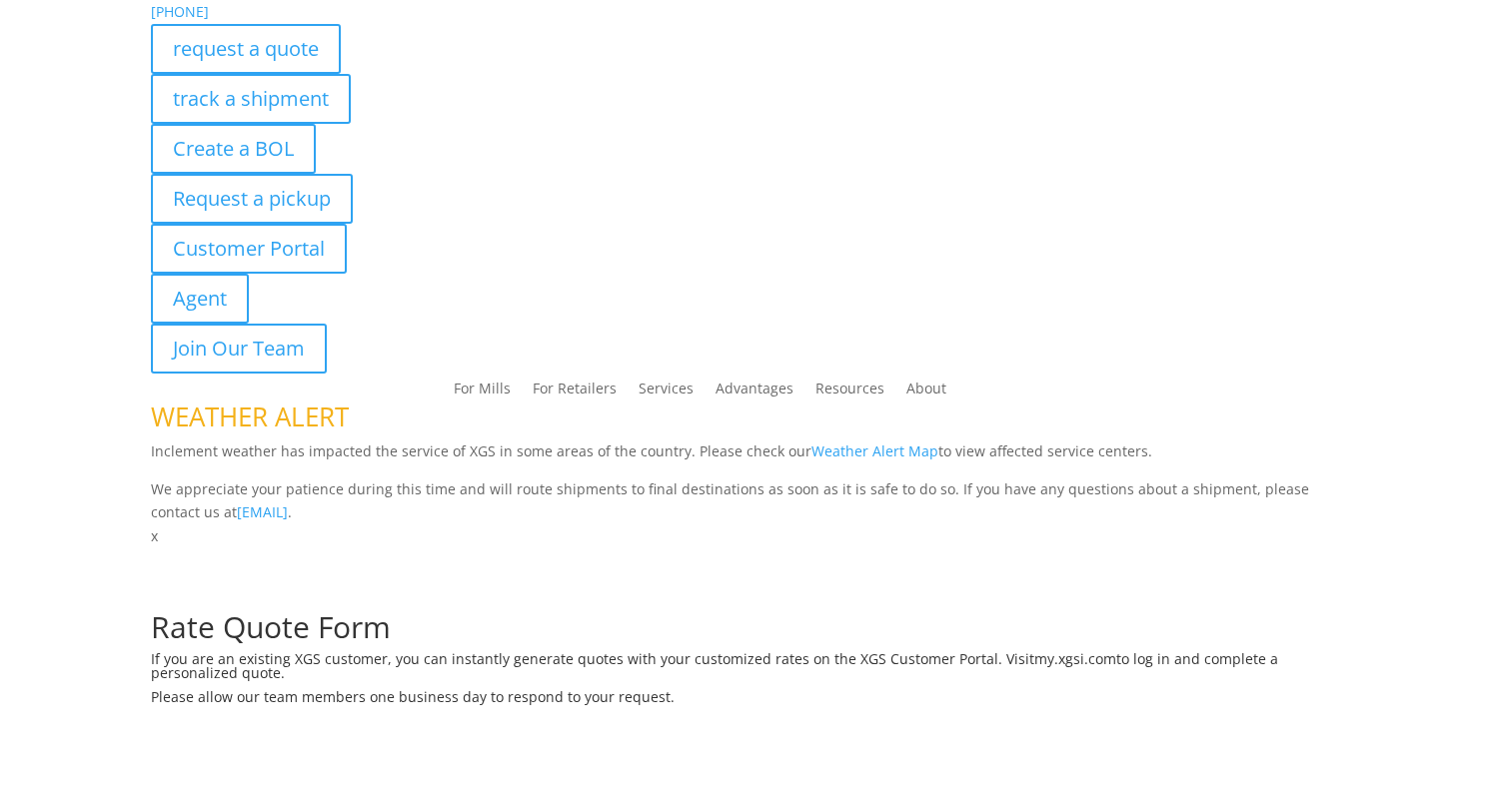 scroll, scrollTop: 0, scrollLeft: 0, axis: both 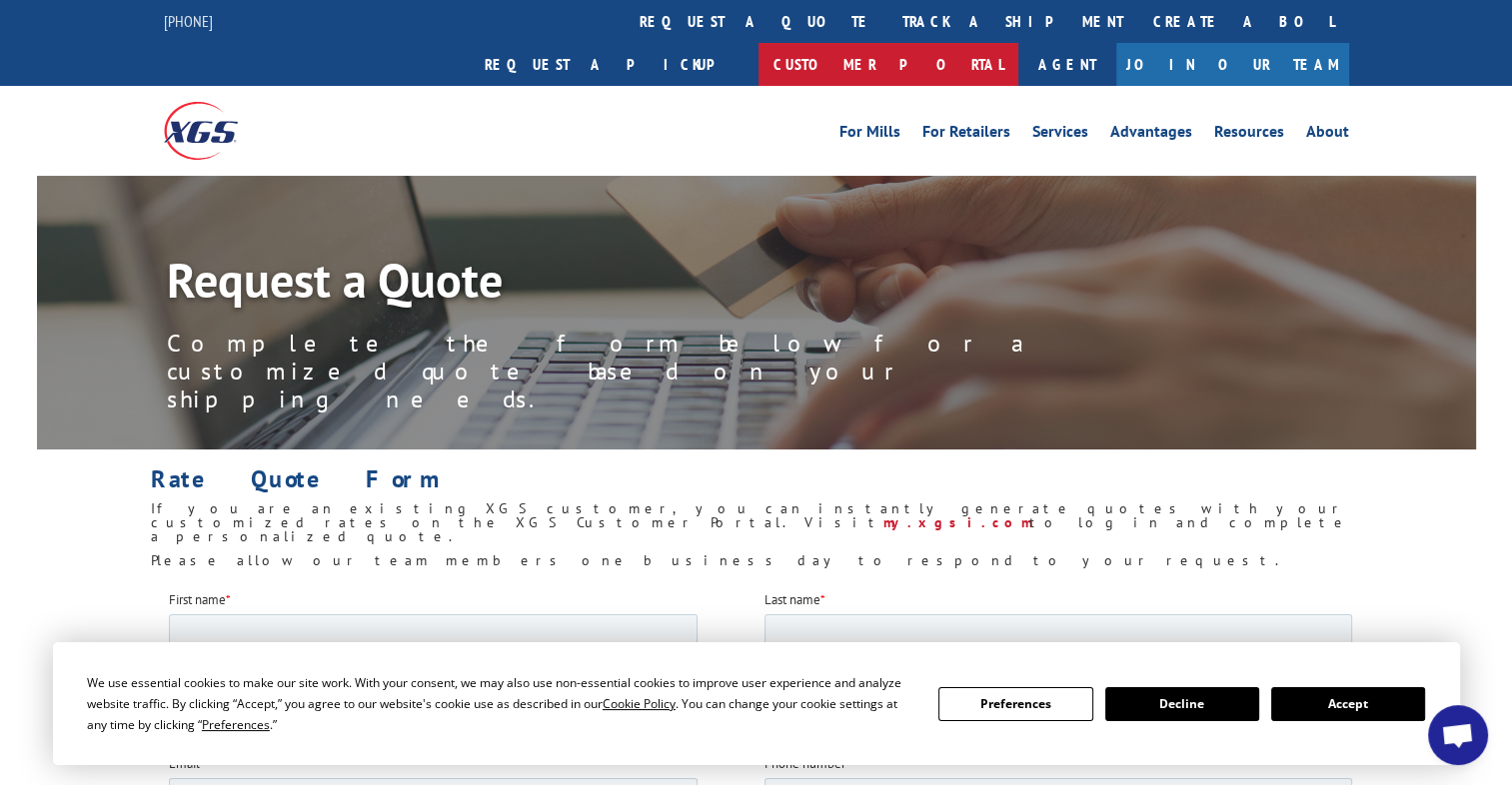 click on "Customer Portal" at bounding box center [888, 64] 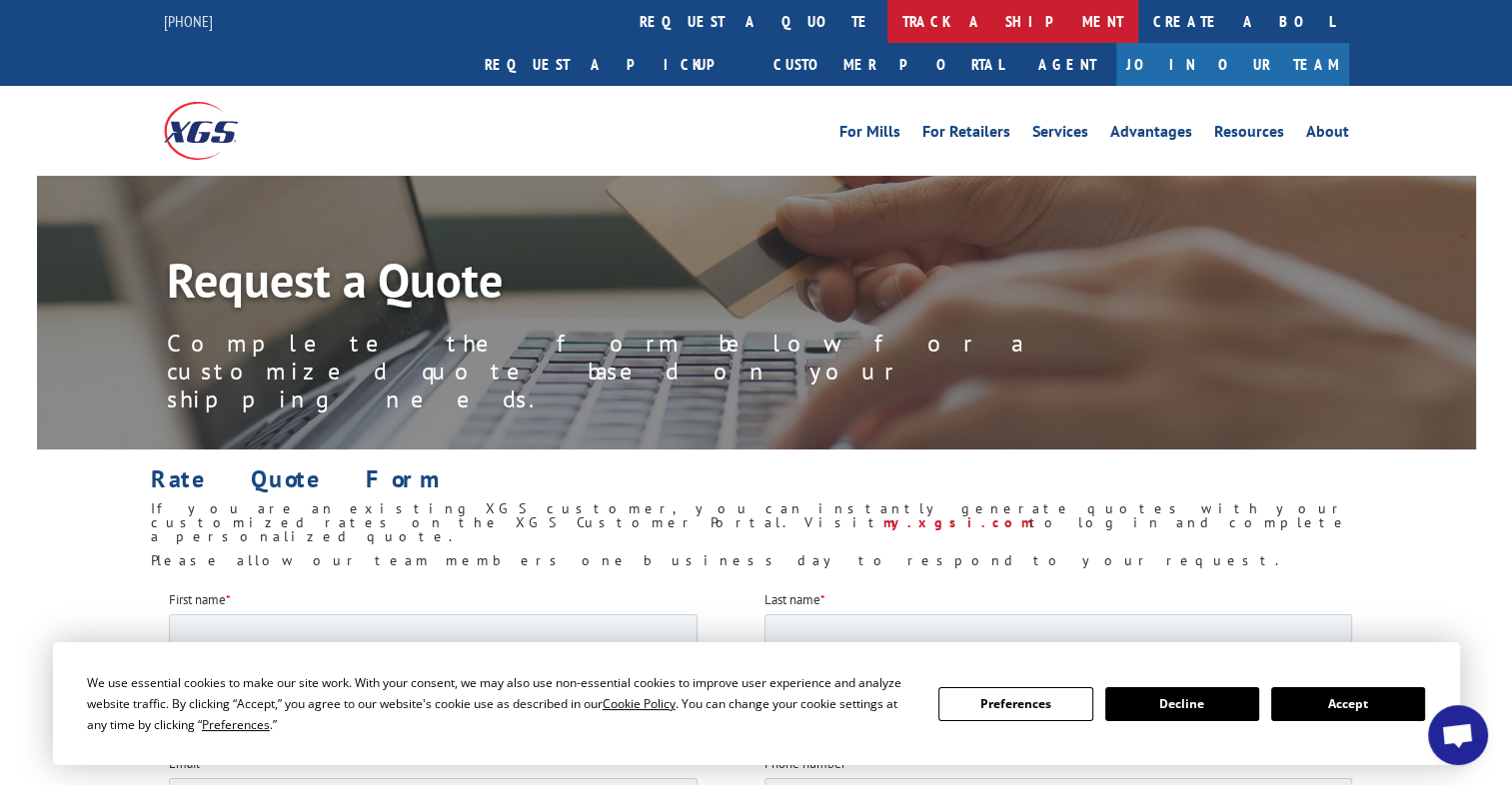 click on "track a shipment" at bounding box center [1012, 21] 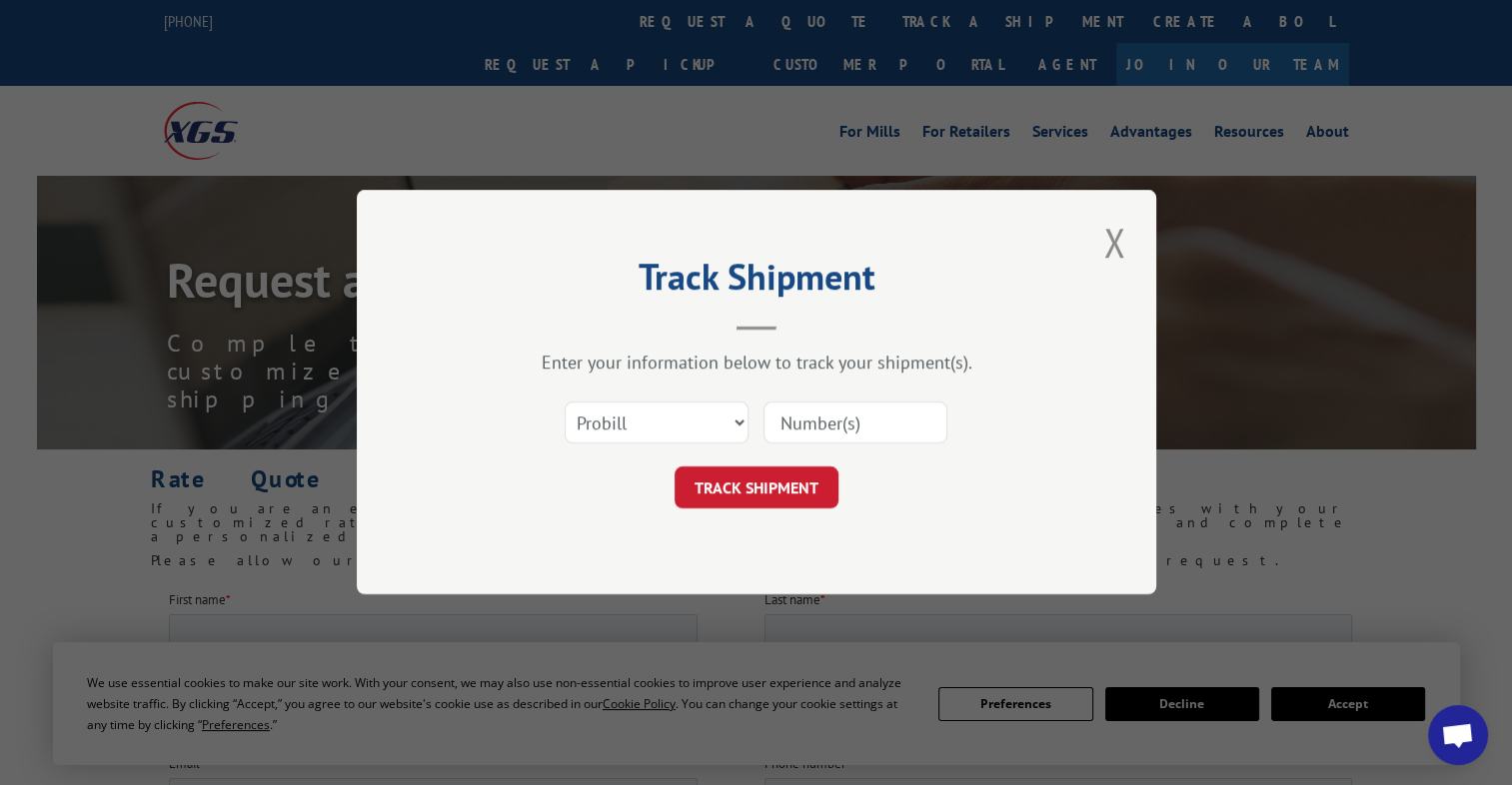 click on "Select category... Probill BOL PO" at bounding box center (756, 423) 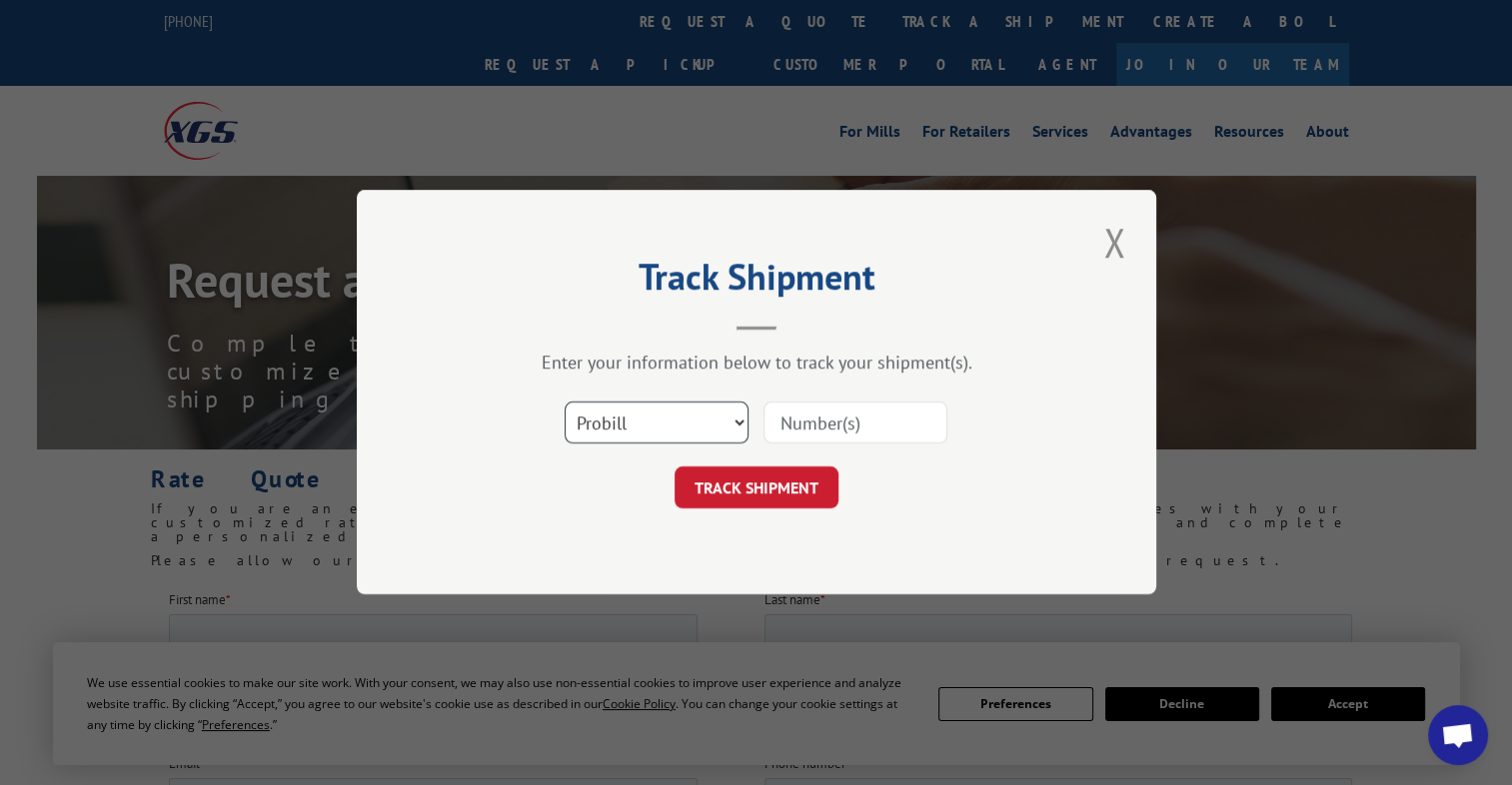 click on "Select category... Probill BOL PO" at bounding box center [657, 423] 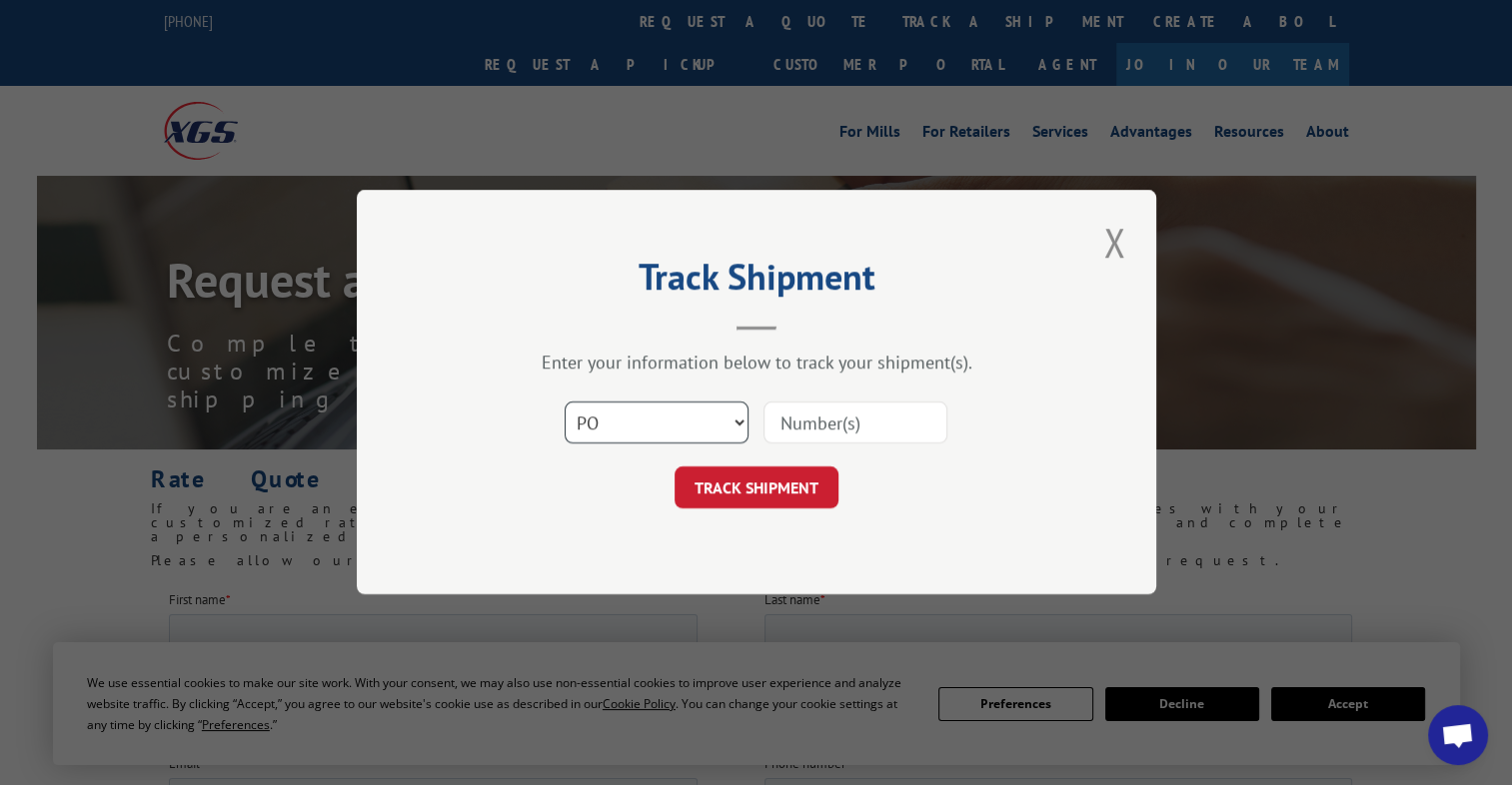 click on "Select category... Probill BOL PO" at bounding box center (657, 423) 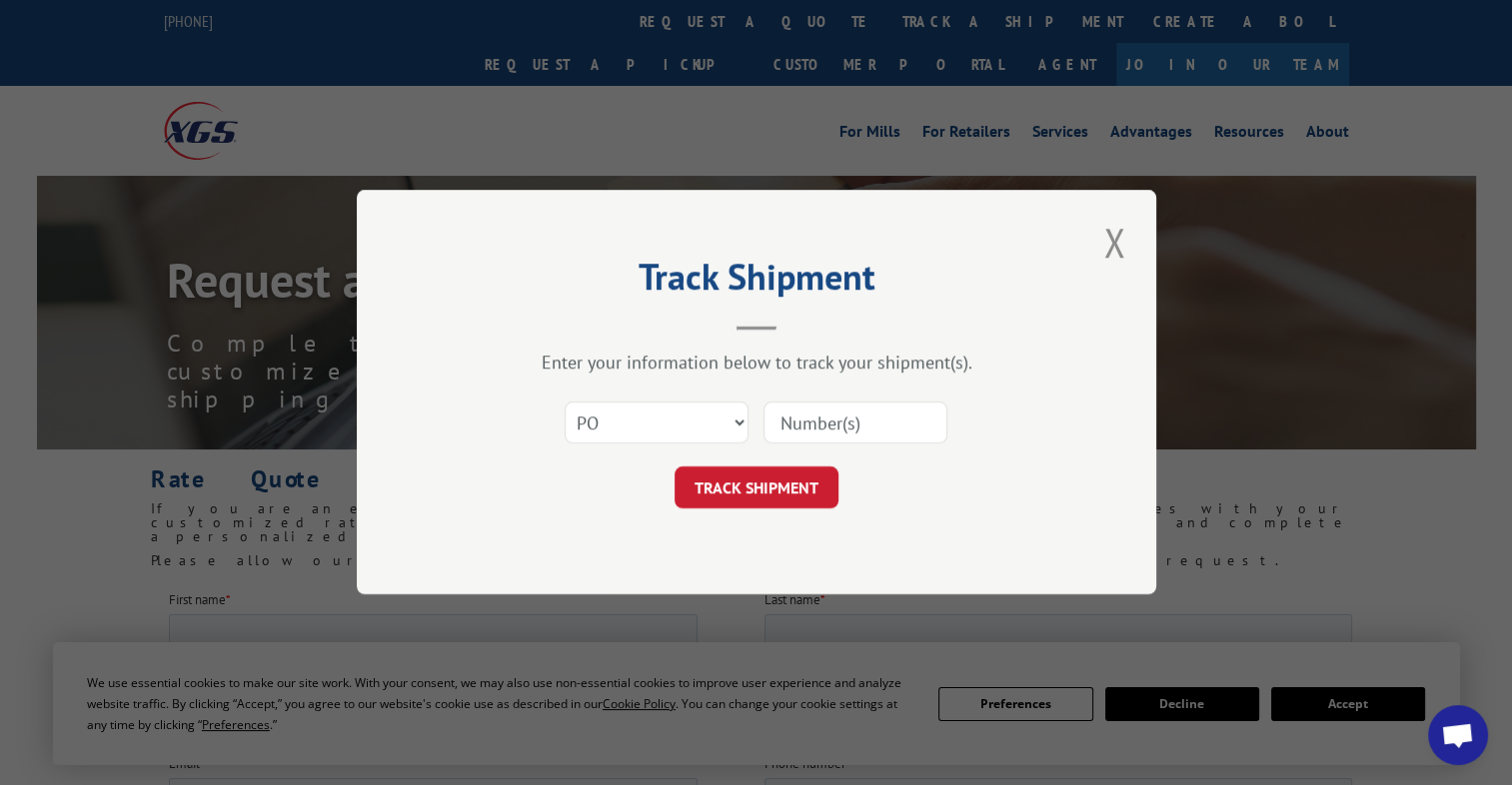 click on "Select category... Probill BOL PO" at bounding box center (756, 423) 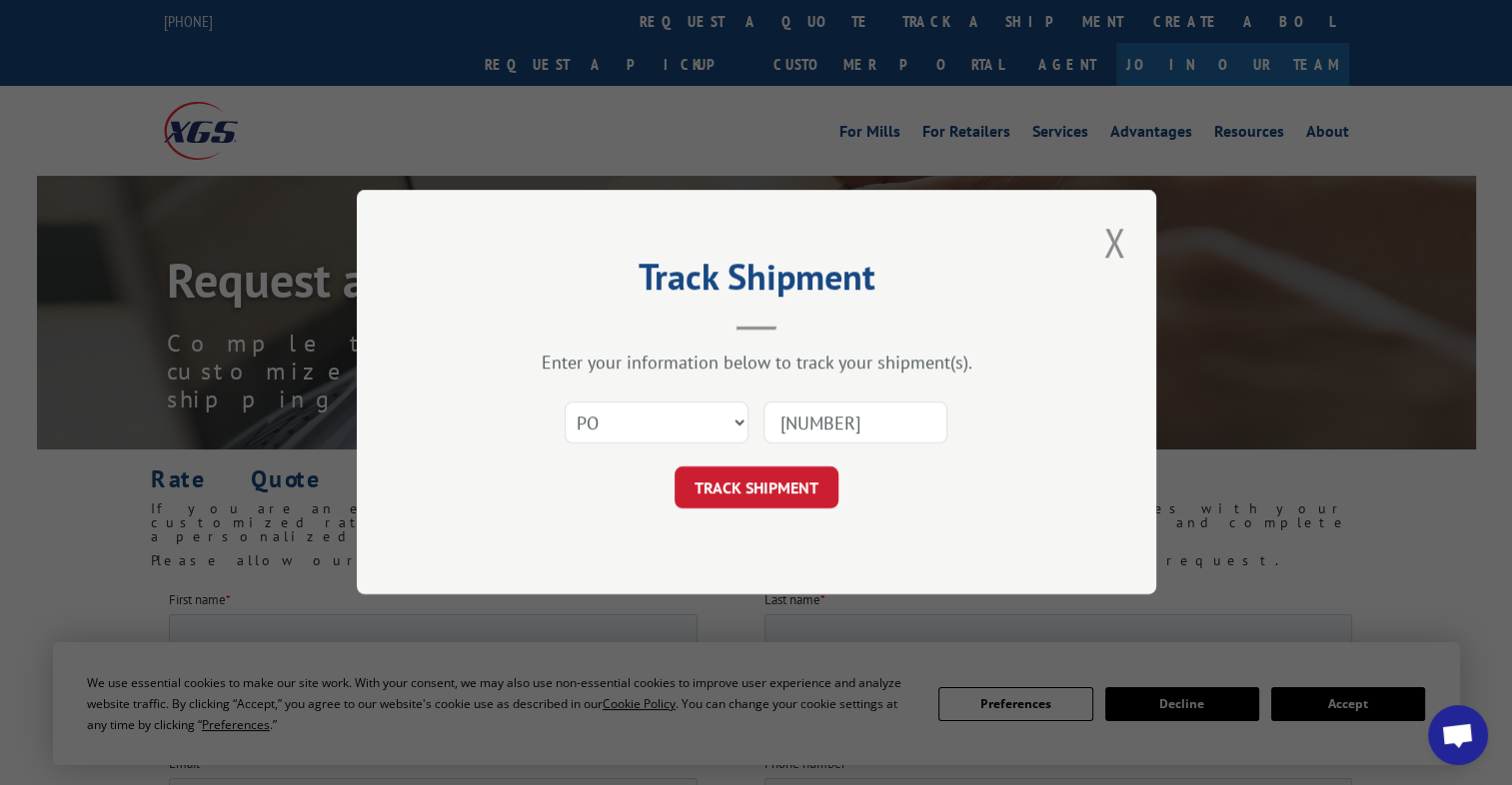 click on "Select category... Probill BOL PO [NUMBER] TRACK SHIPMENT" at bounding box center (756, 449) 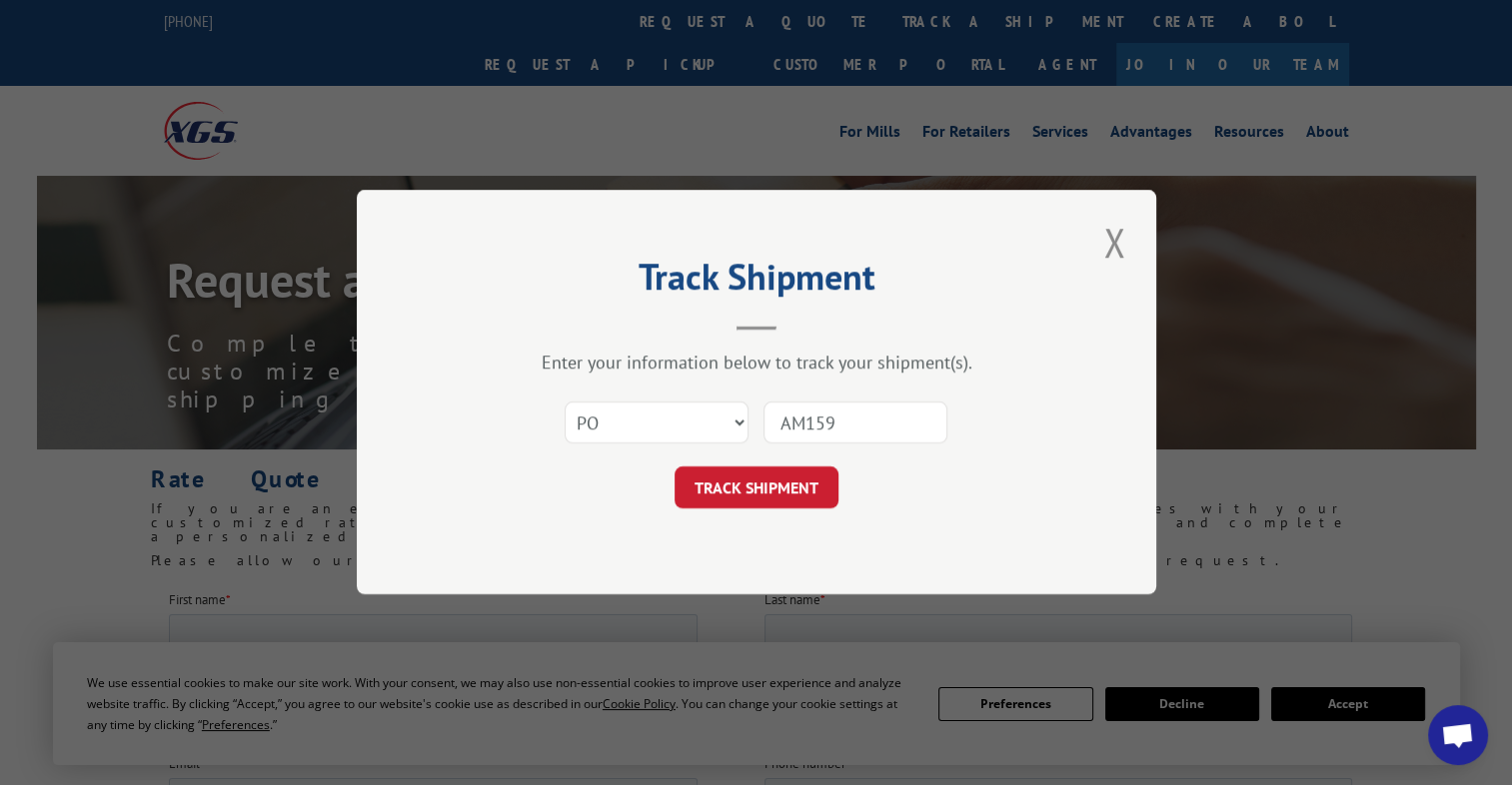 type on "AM1598" 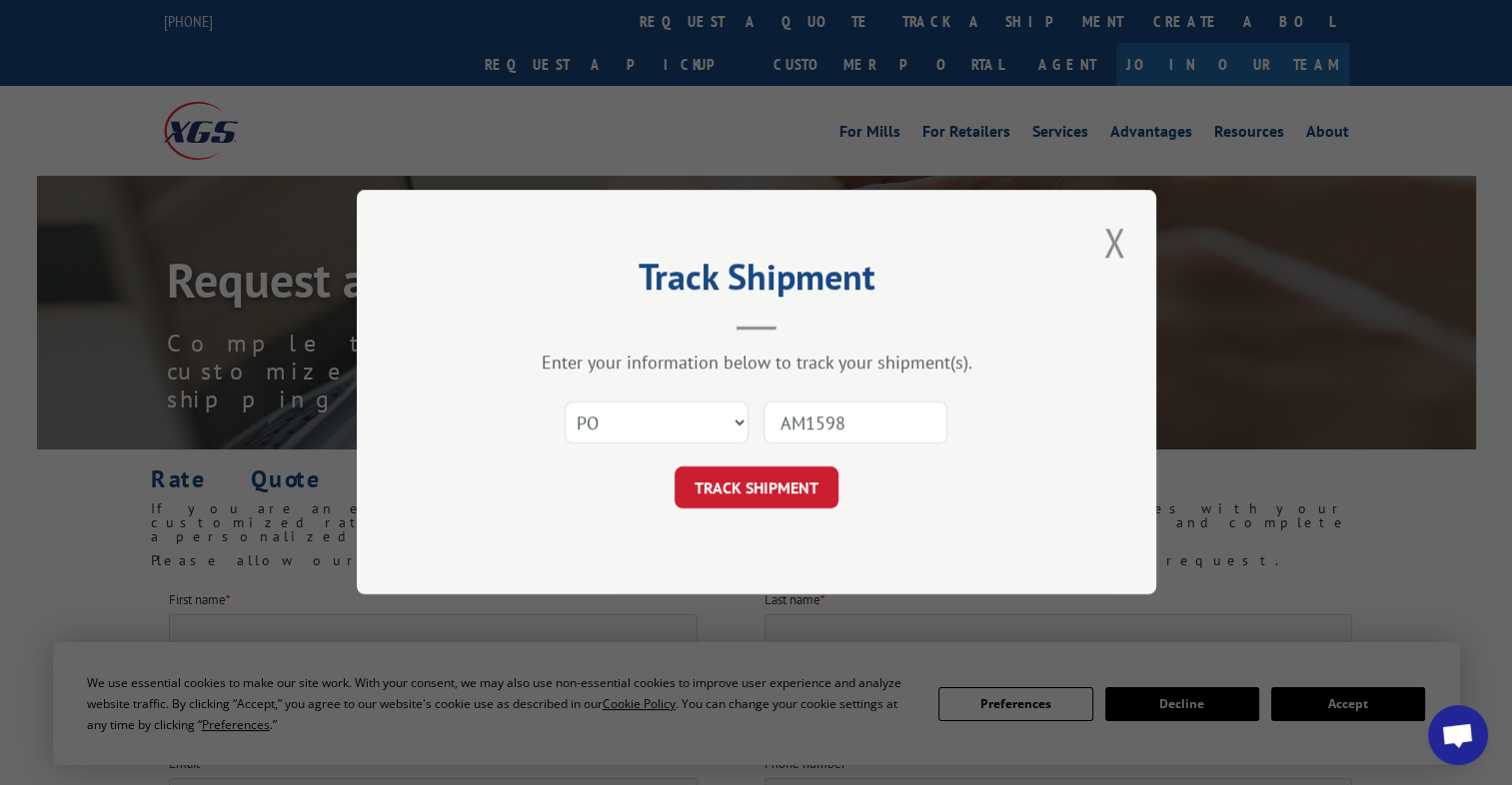 click on "TRACK SHIPMENT" at bounding box center (756, 488) 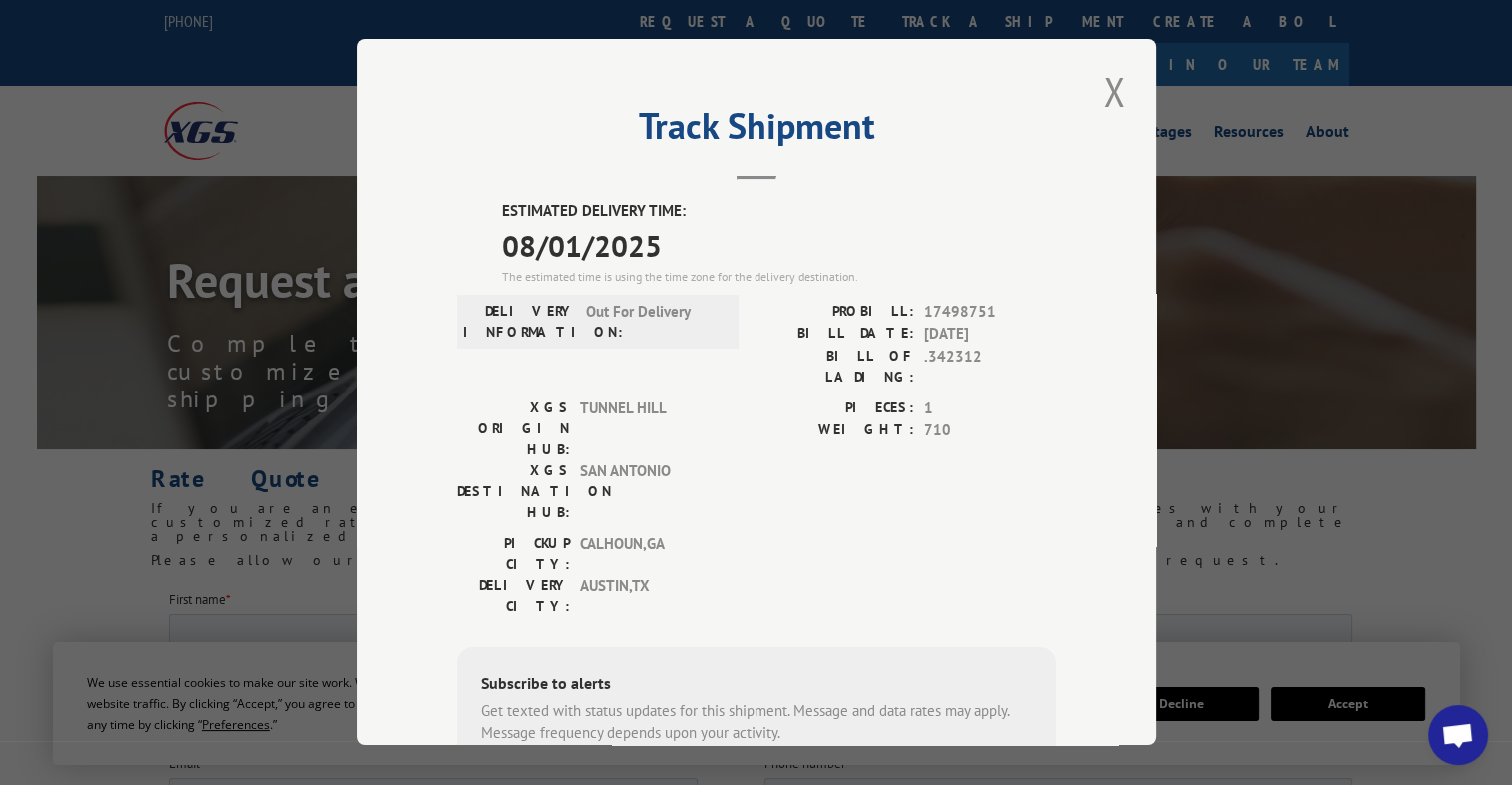 drag, startPoint x: 915, startPoint y: 339, endPoint x: 1023, endPoint y: 342, distance: 108.04166 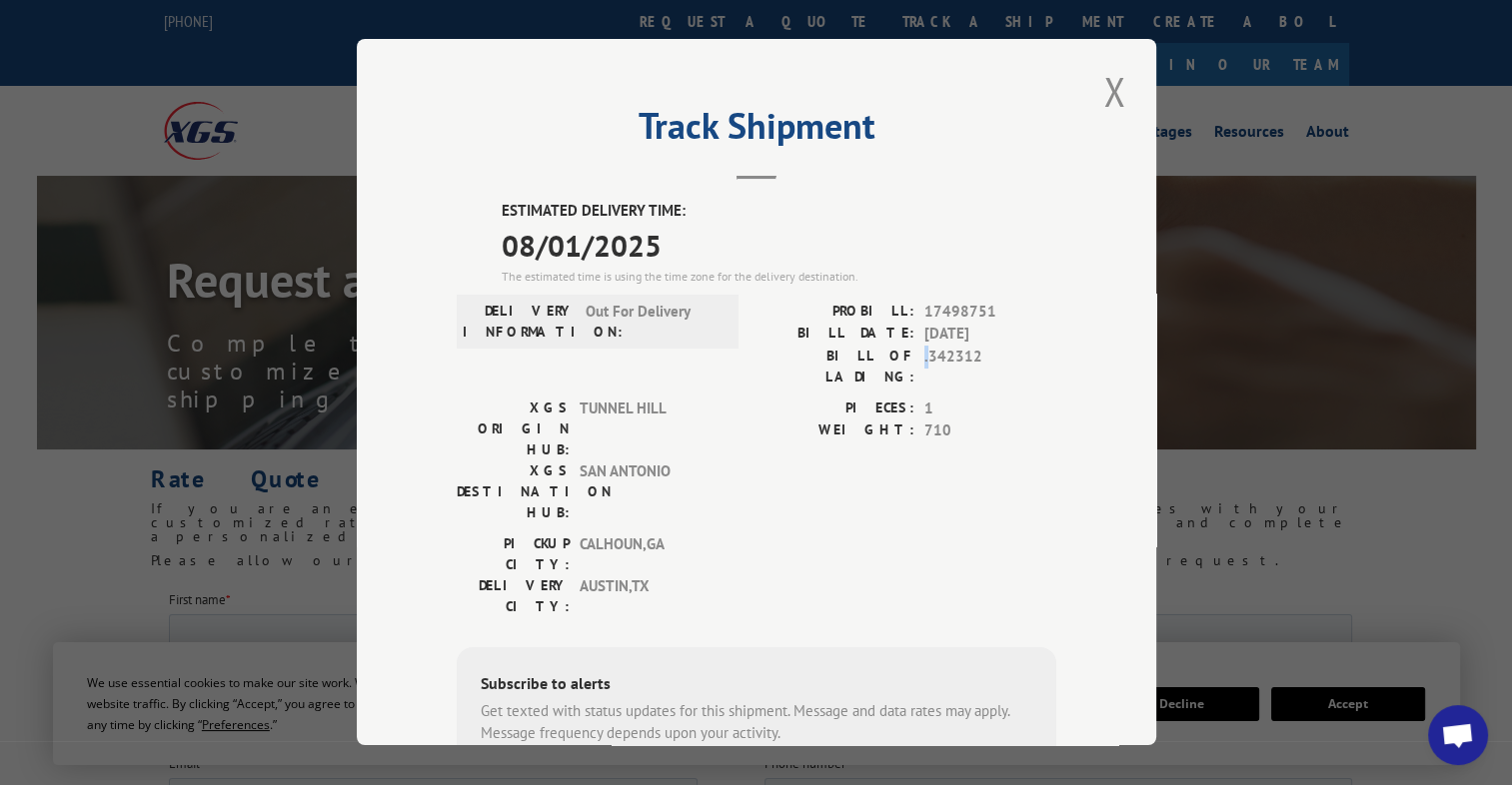 drag, startPoint x: 920, startPoint y: 358, endPoint x: 905, endPoint y: 360, distance: 15.132746 